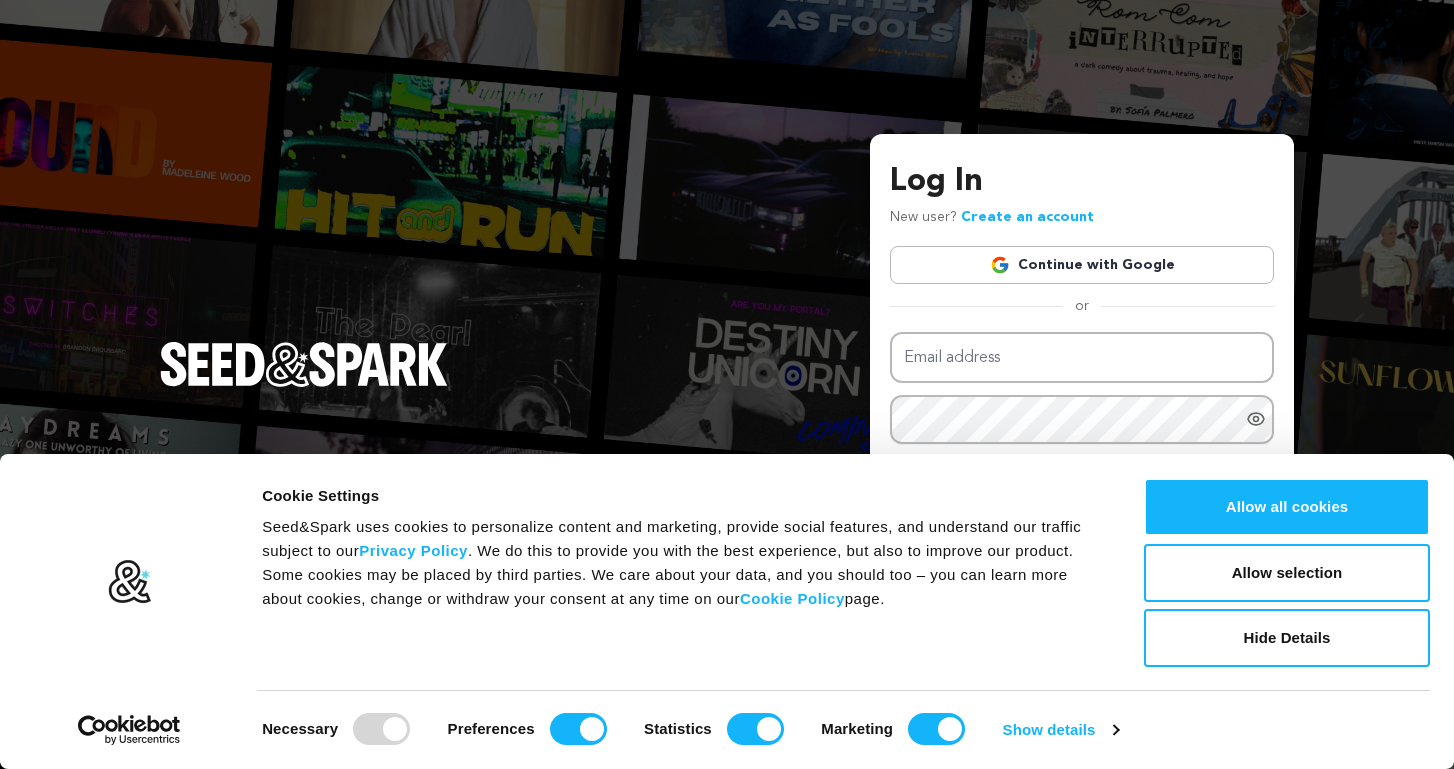 scroll, scrollTop: 0, scrollLeft: 0, axis: both 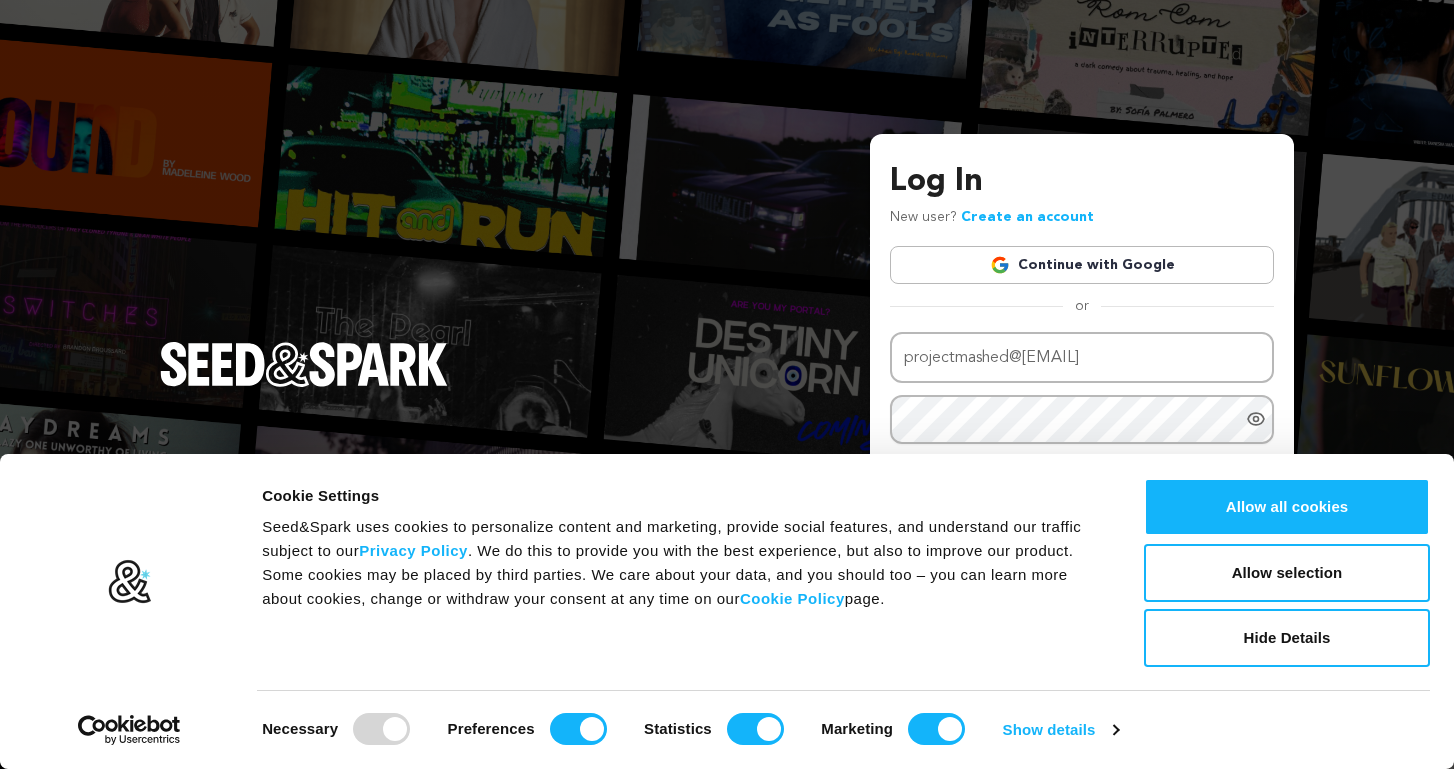 type on "projectmashed@gmail.com" 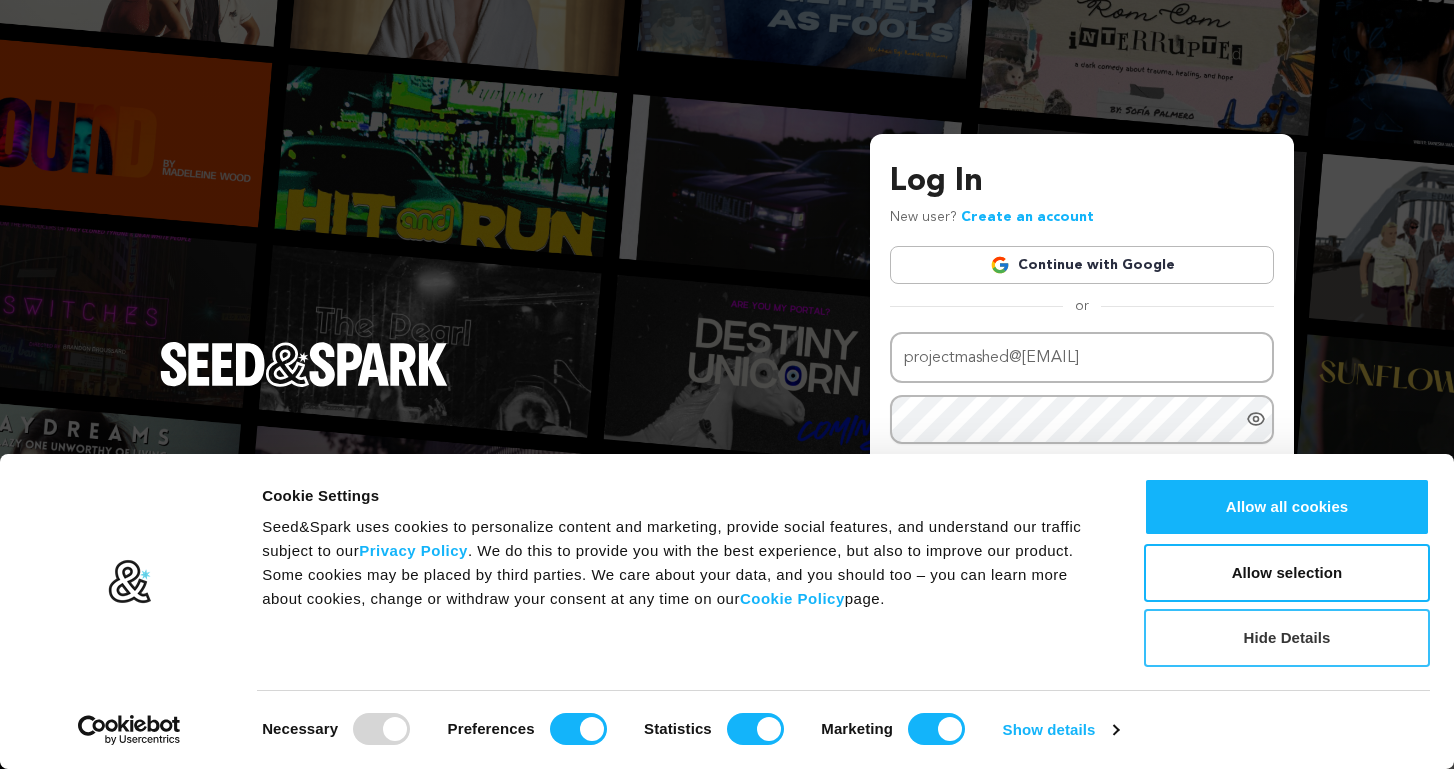 click on "Hide Details" at bounding box center [1287, 638] 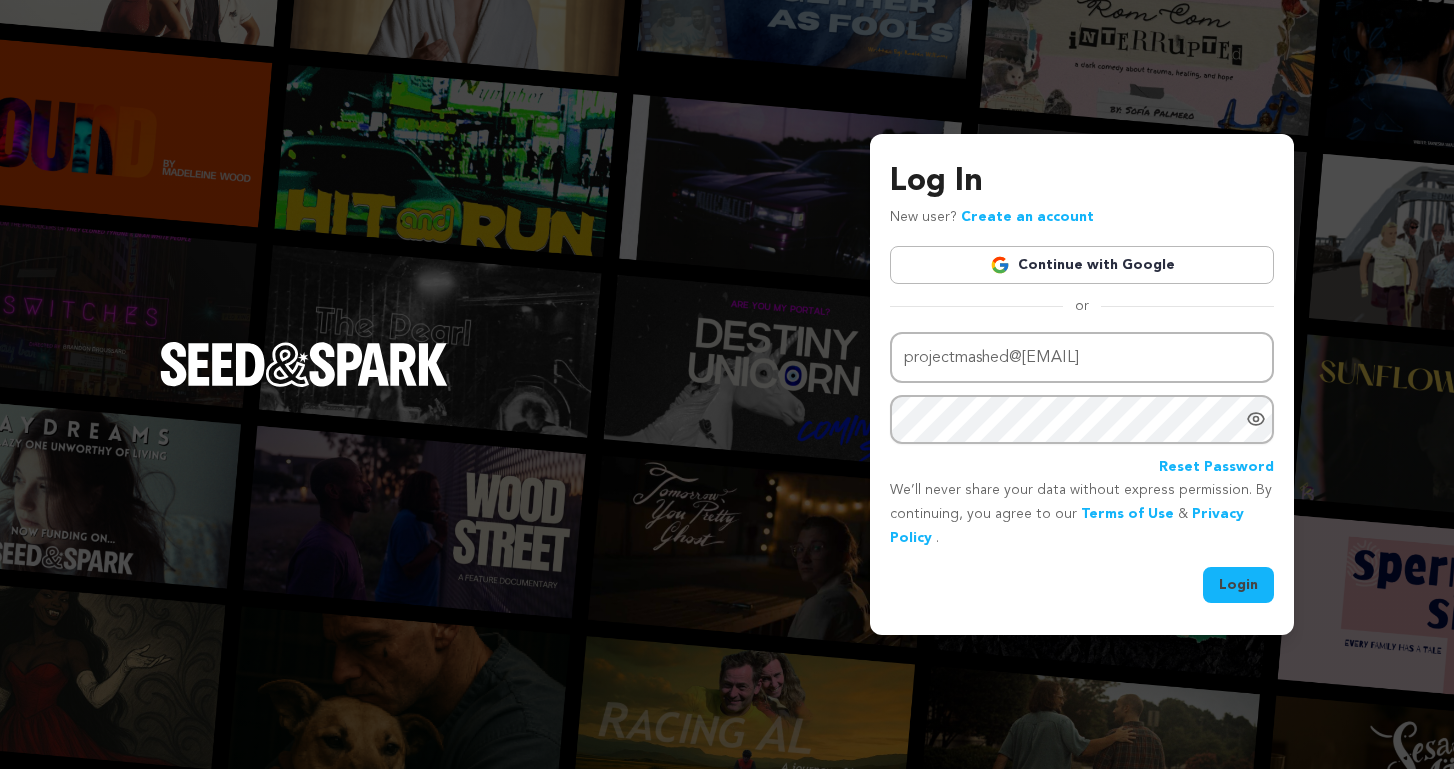 click on "Reset
Password" at bounding box center [1216, 468] 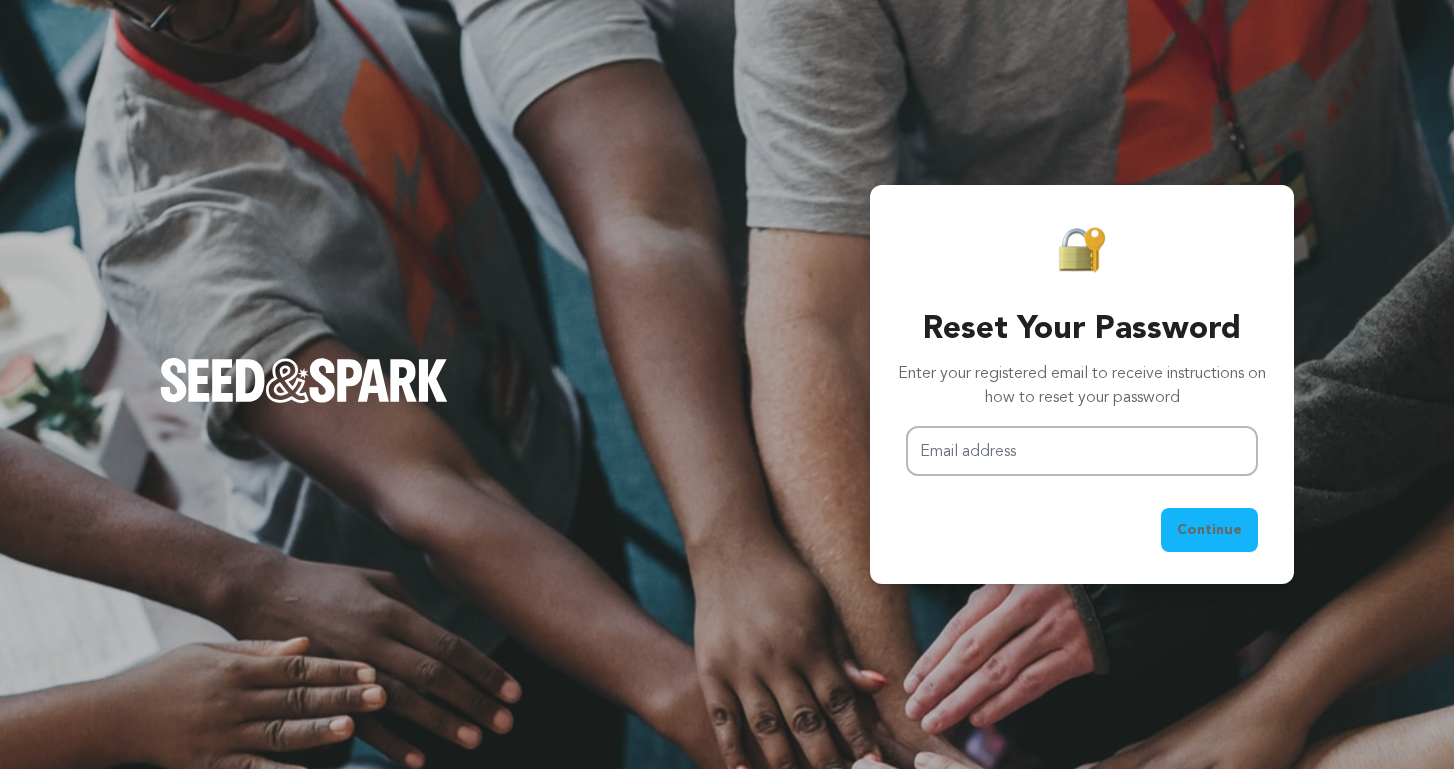 scroll, scrollTop: 0, scrollLeft: 0, axis: both 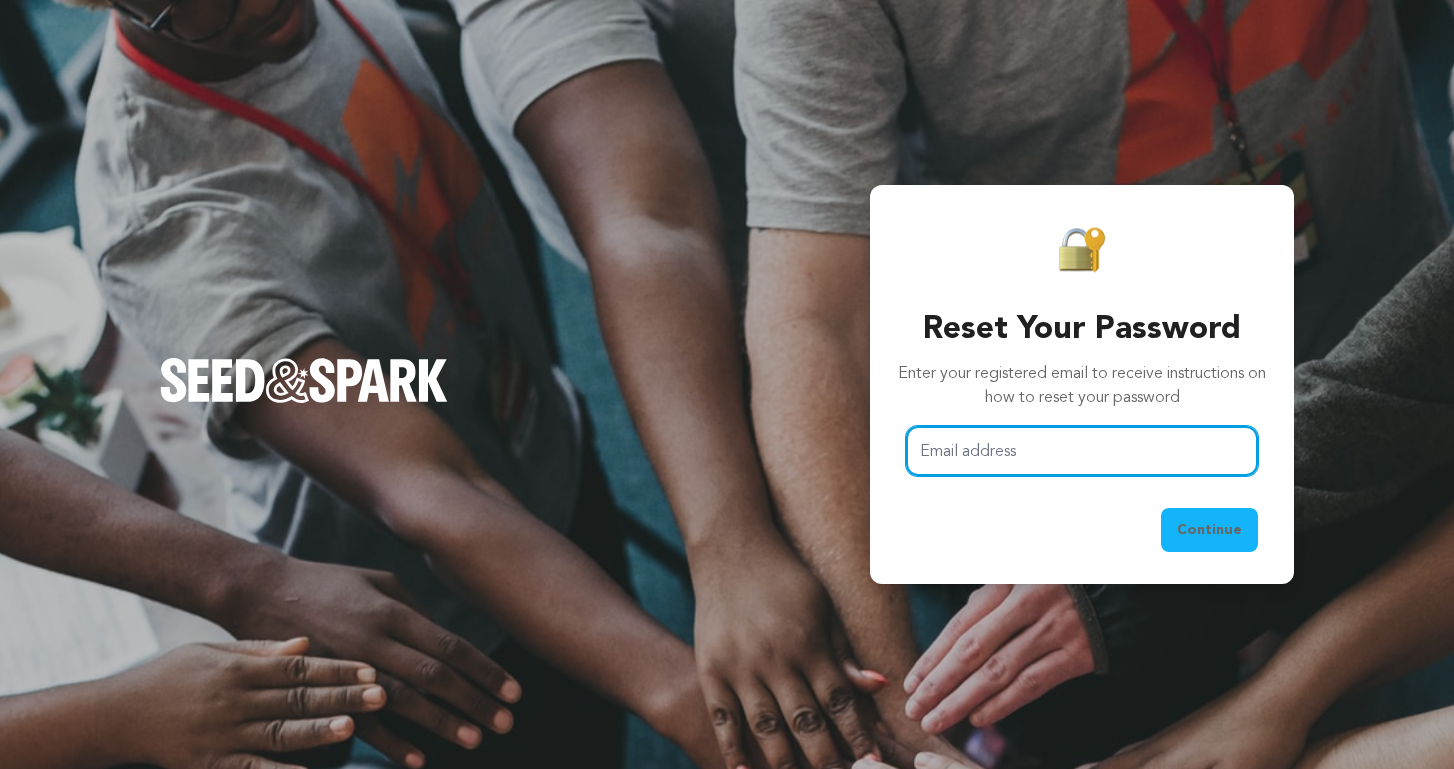 click on "Email address" at bounding box center [1082, 451] 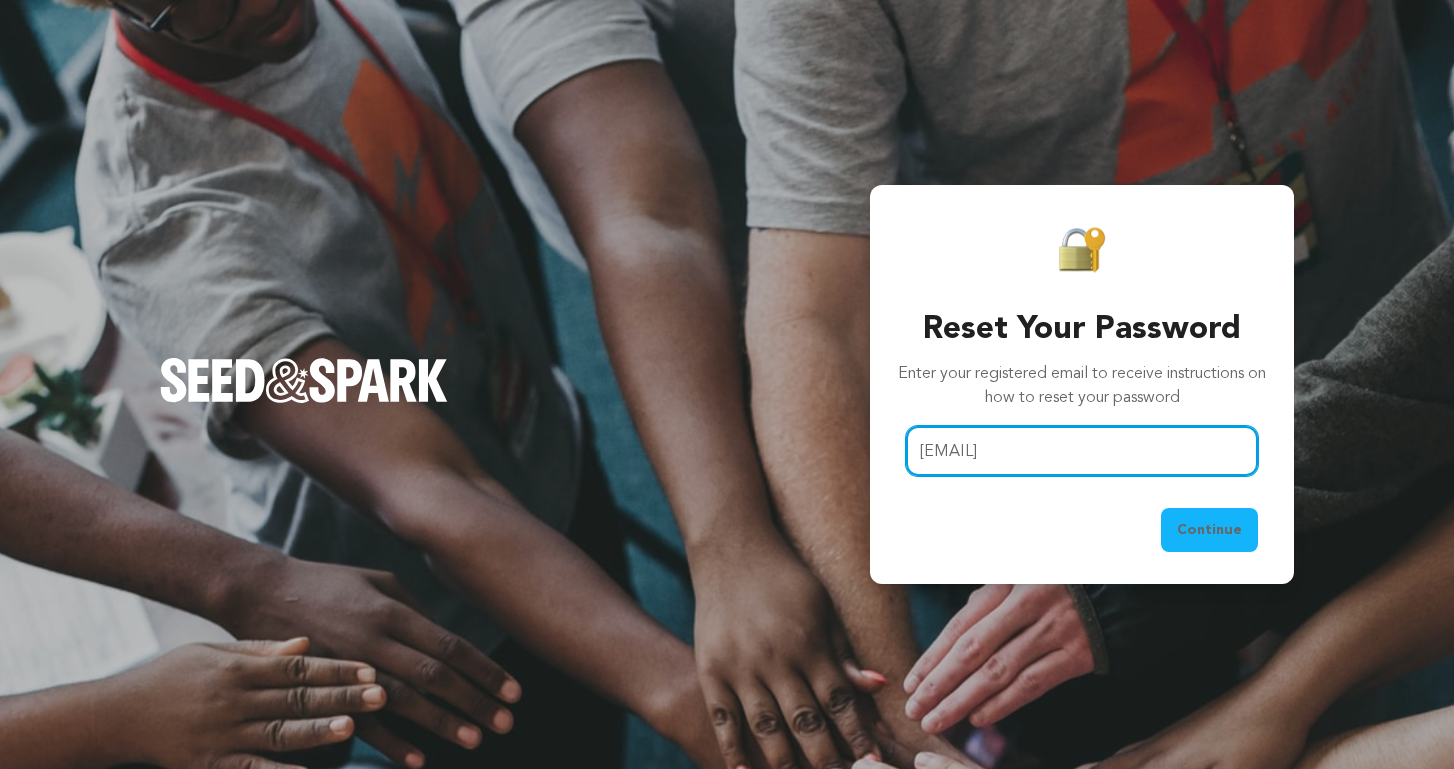 click on "Continue" at bounding box center (1209, 530) 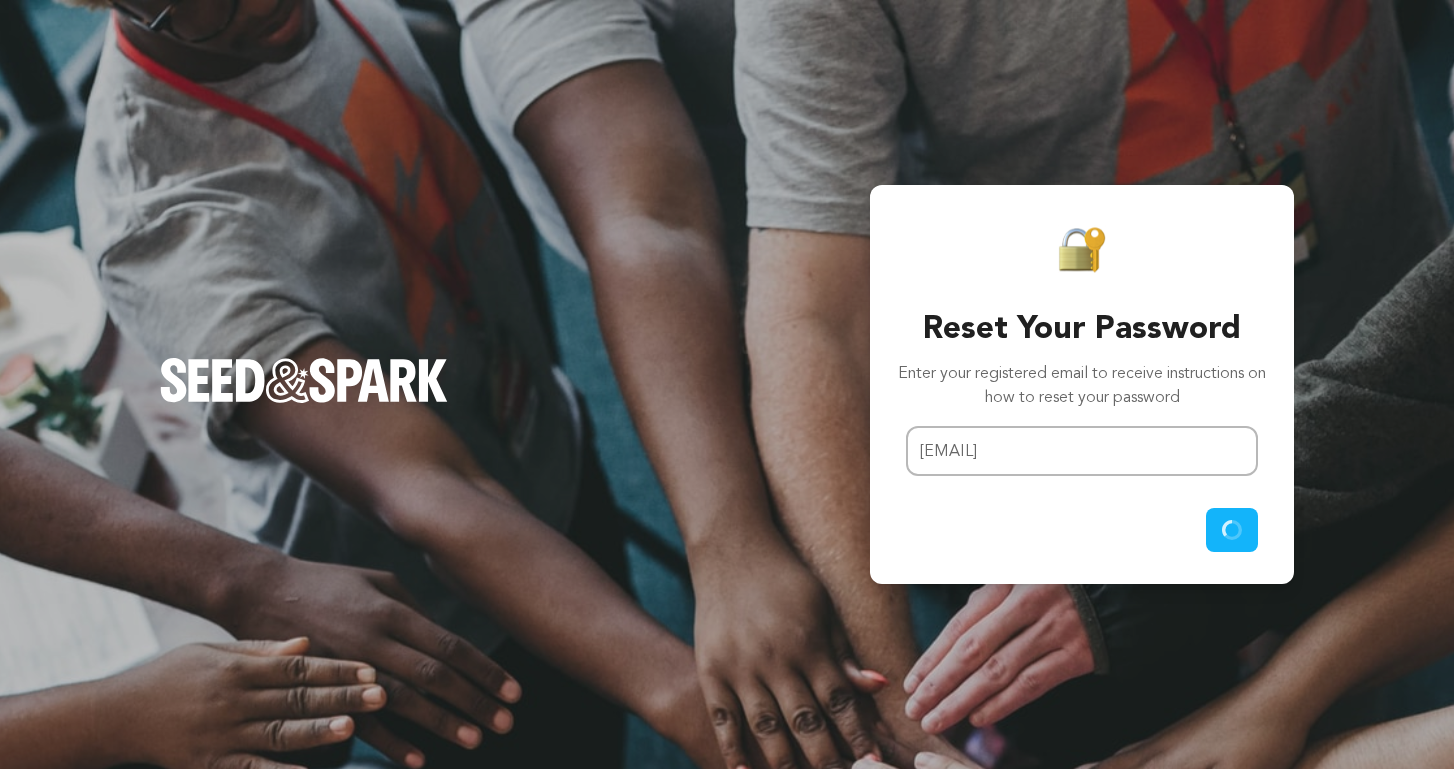 click on "Continue" at bounding box center [1232, 530] 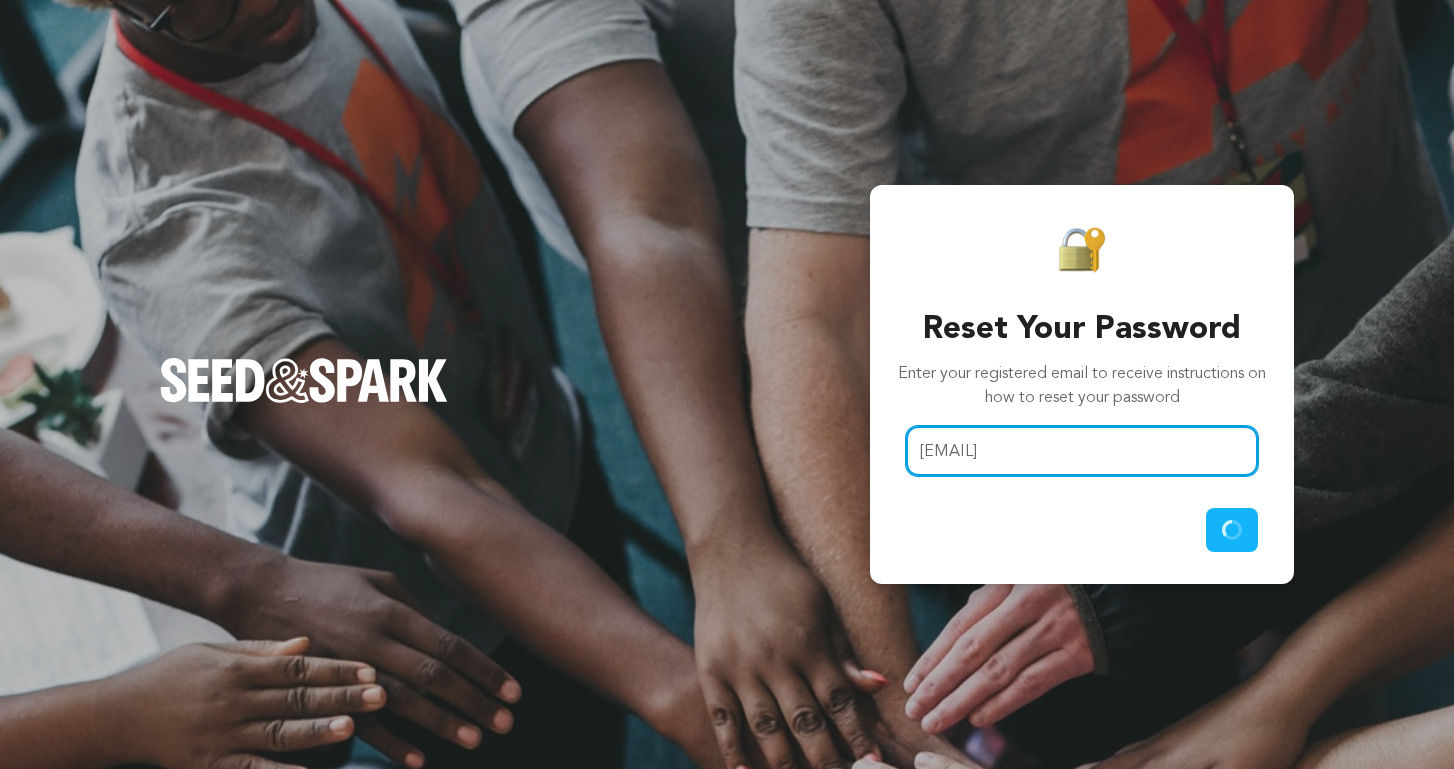 click on "projectmashed@gmail.com" at bounding box center [1082, 451] 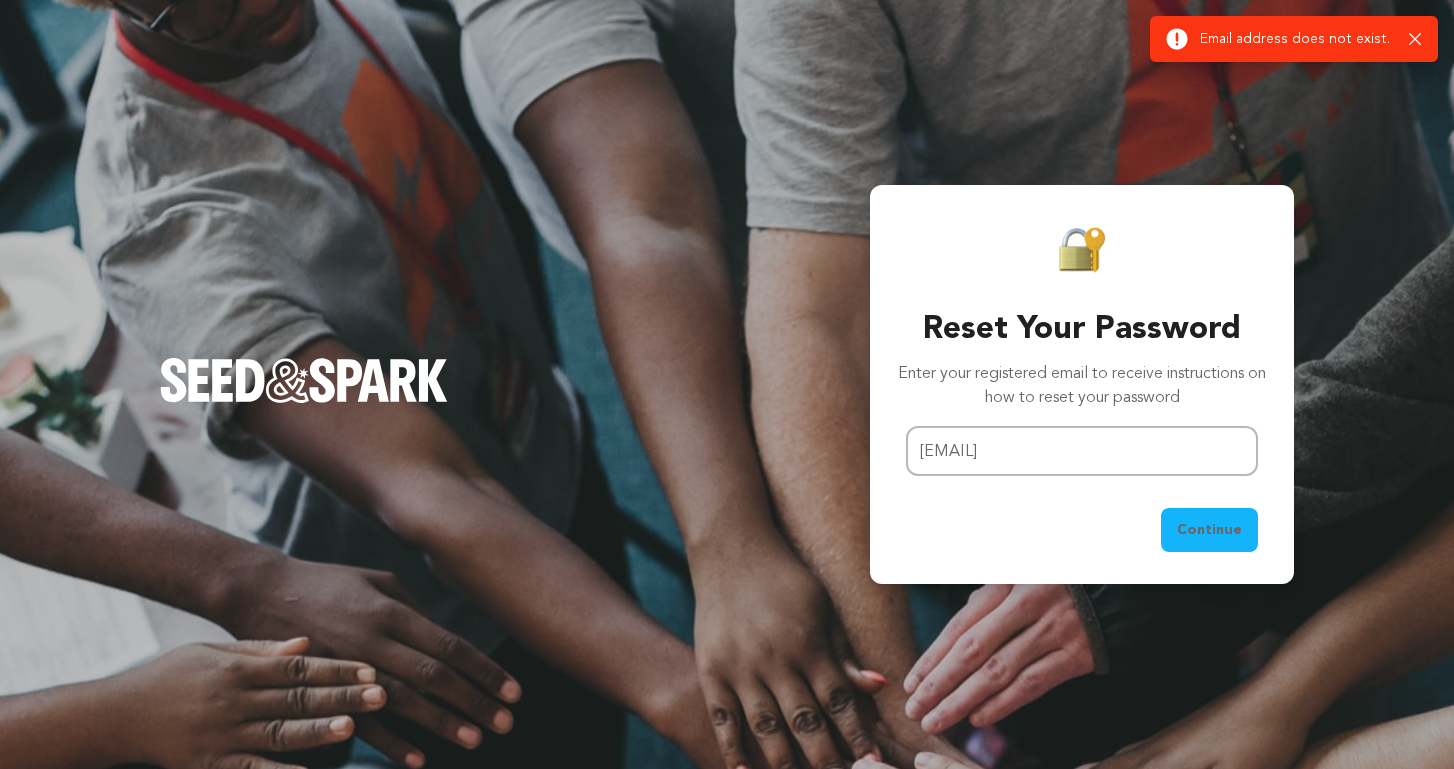 click on "Continue" at bounding box center (1209, 530) 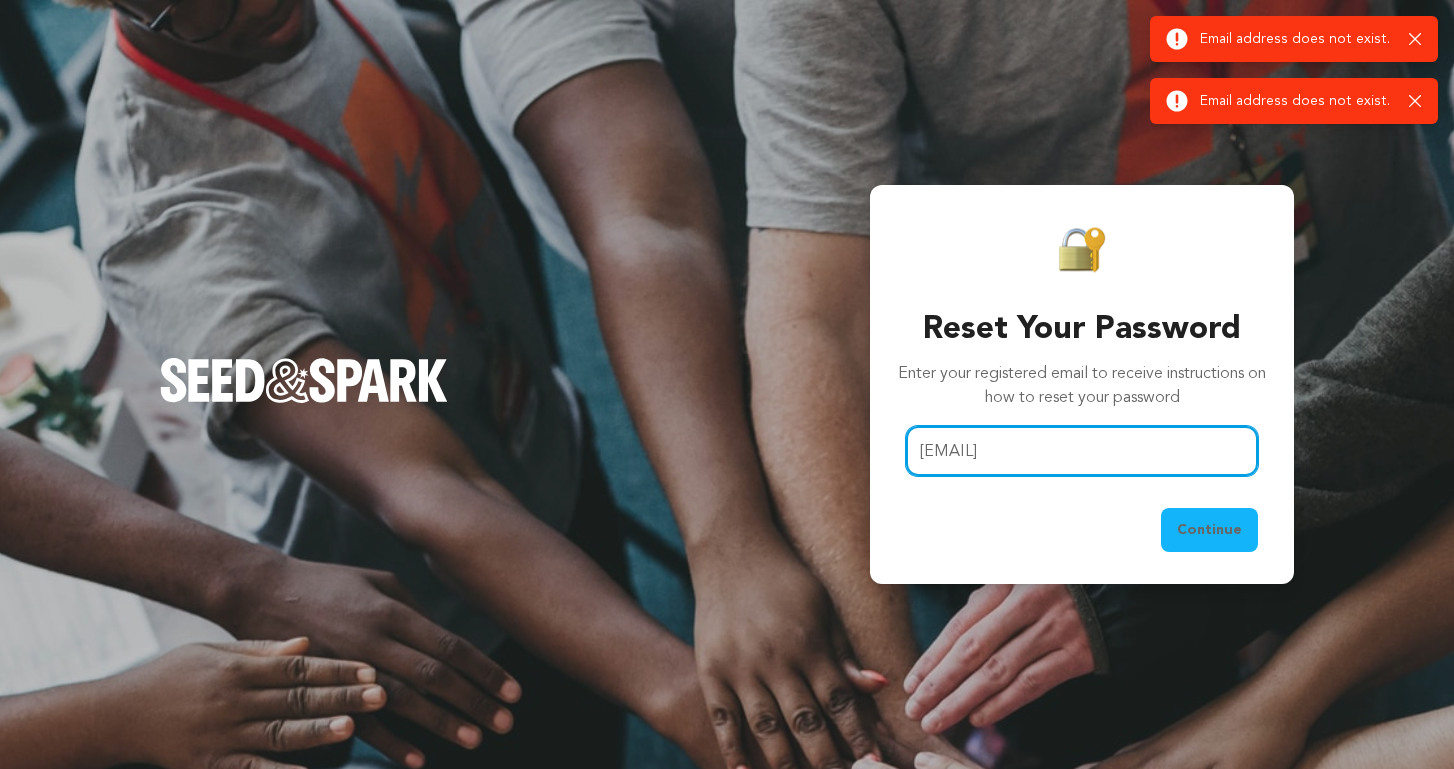 click on "projectmashed@gmail.com" at bounding box center (1082, 451) 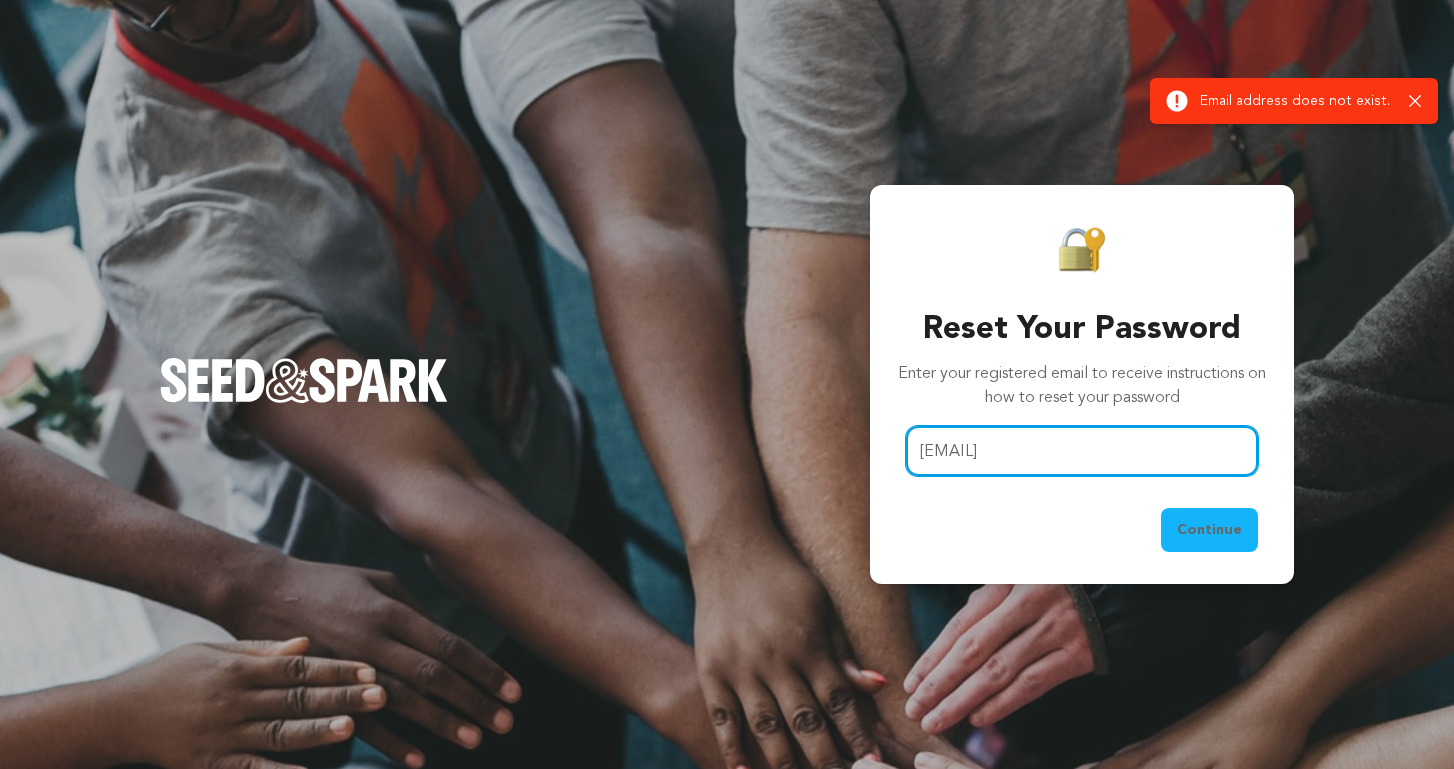 click on "projectmashed@gmail.com" at bounding box center (1082, 451) 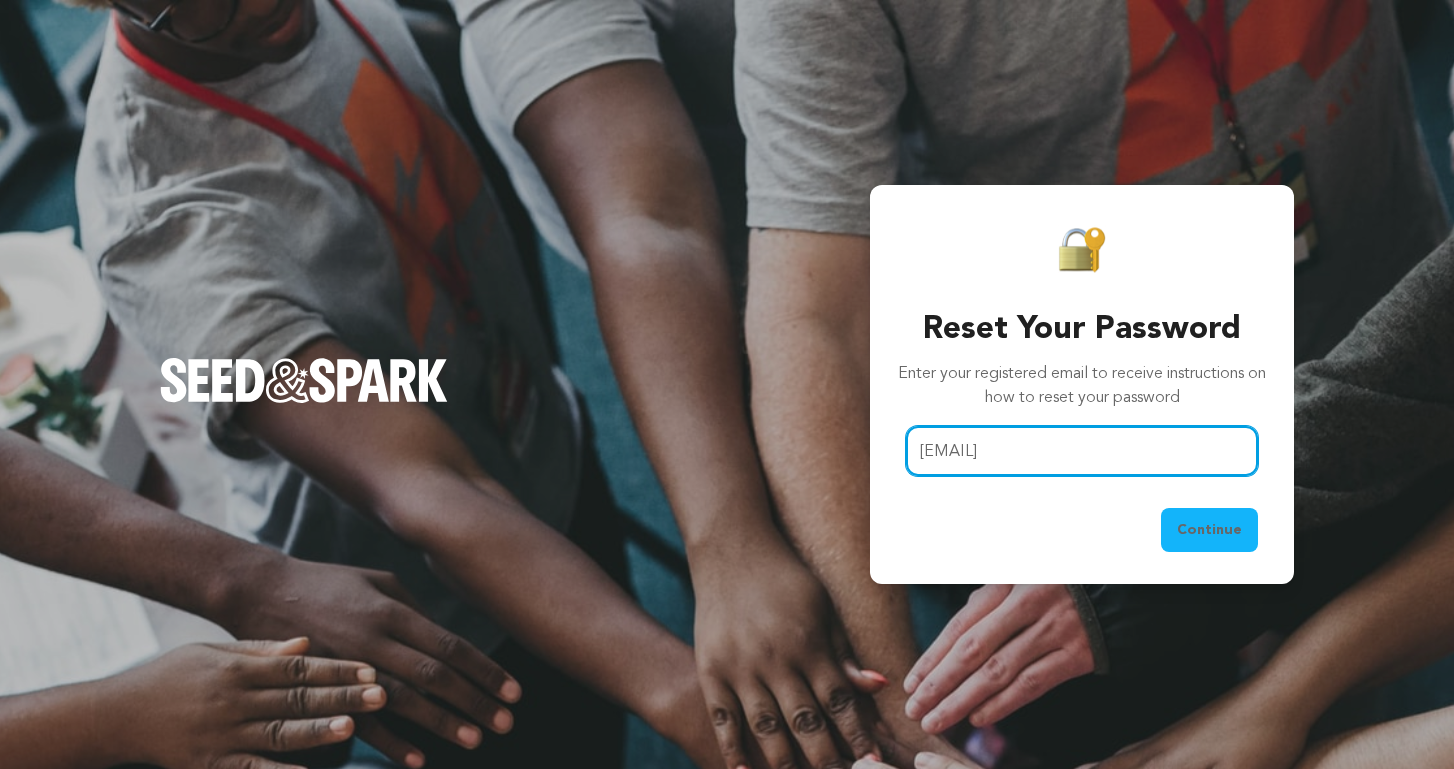type on "madeline.scrace@gmail.com" 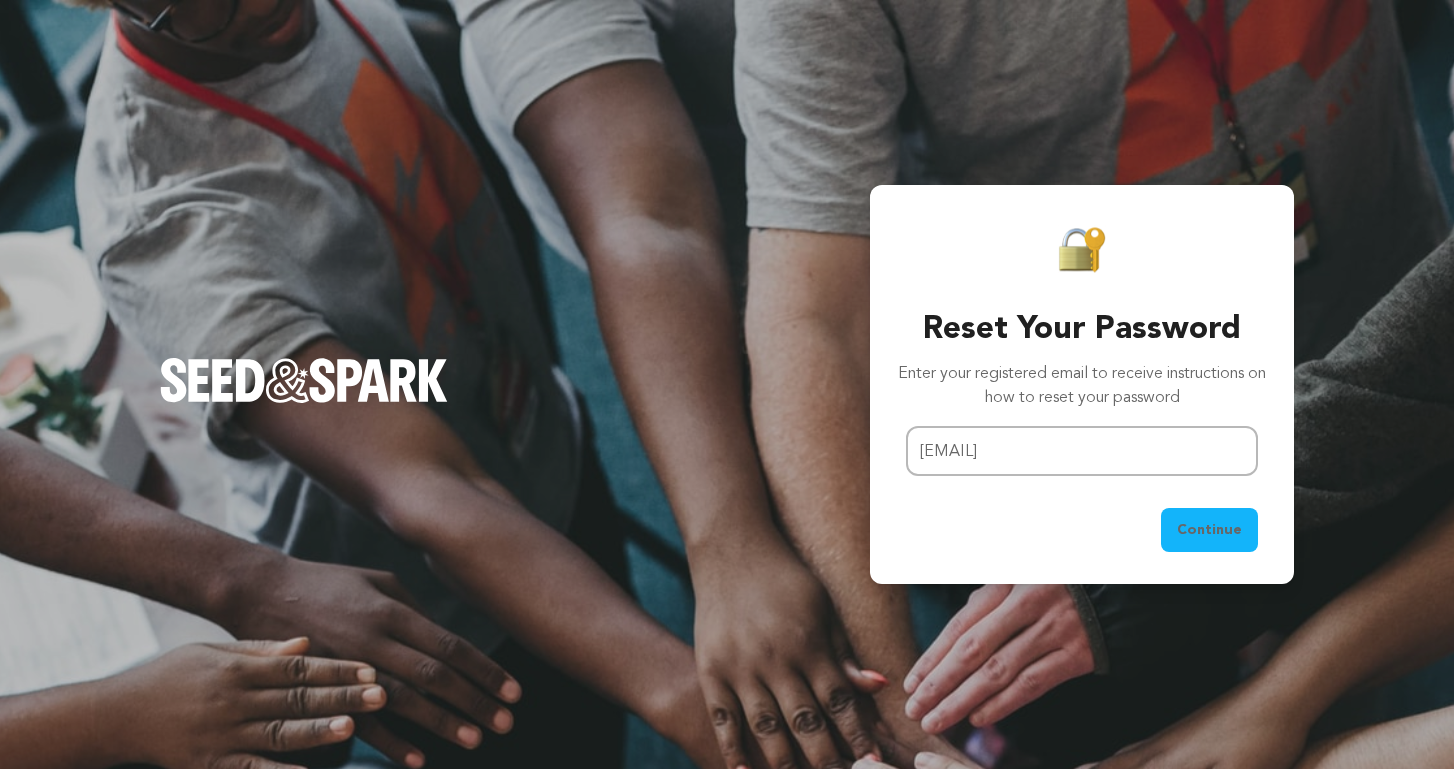 click on "Continue" at bounding box center [1209, 530] 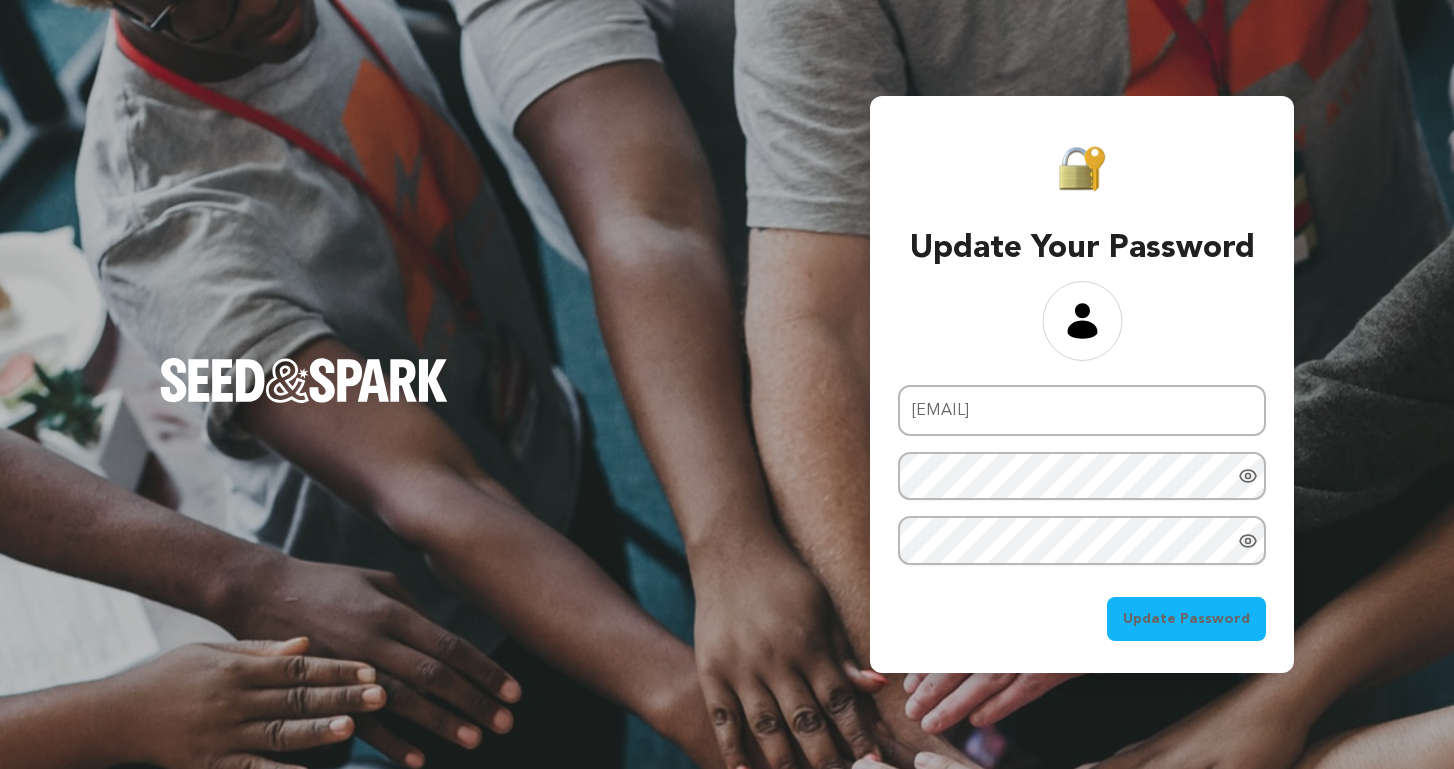 scroll, scrollTop: 0, scrollLeft: 0, axis: both 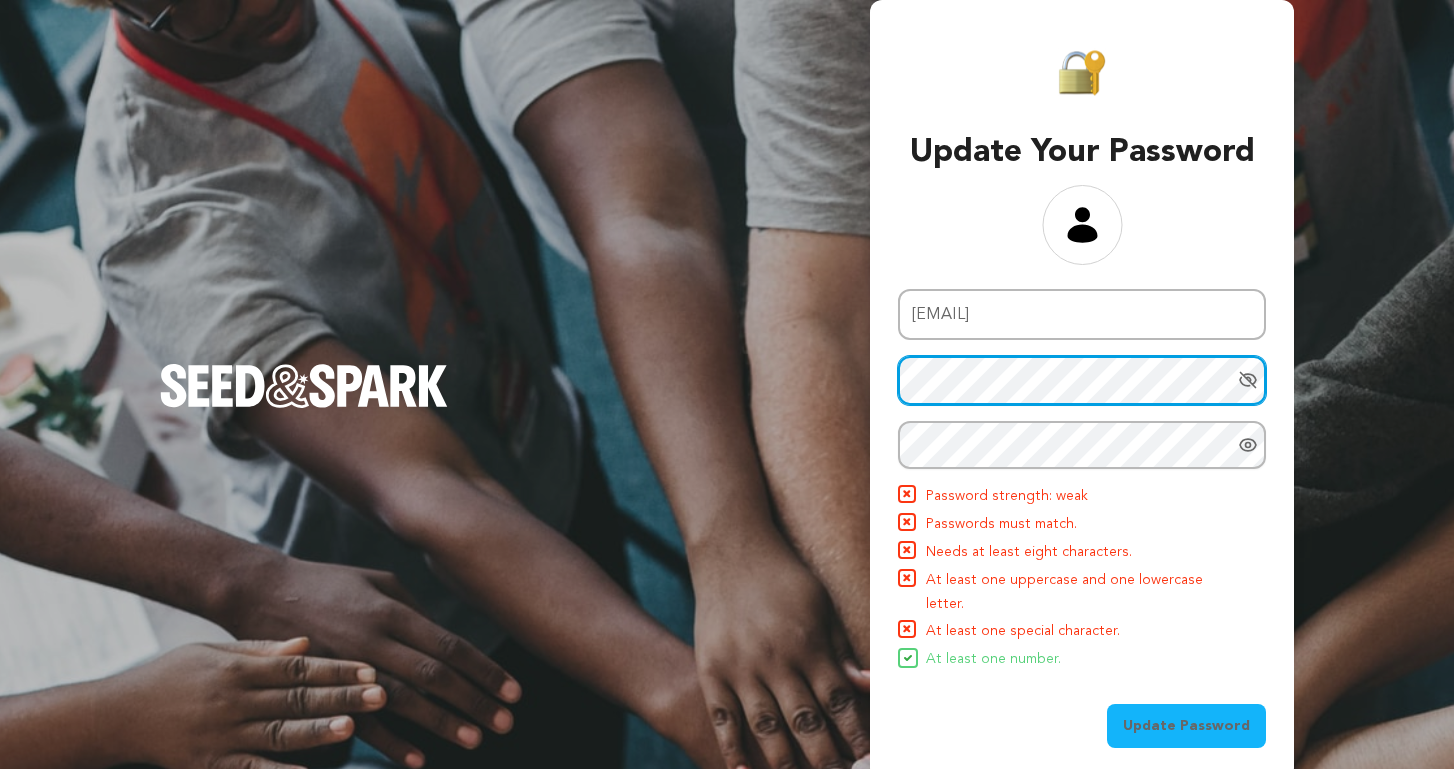 click on "Update Password" at bounding box center [1186, 726] 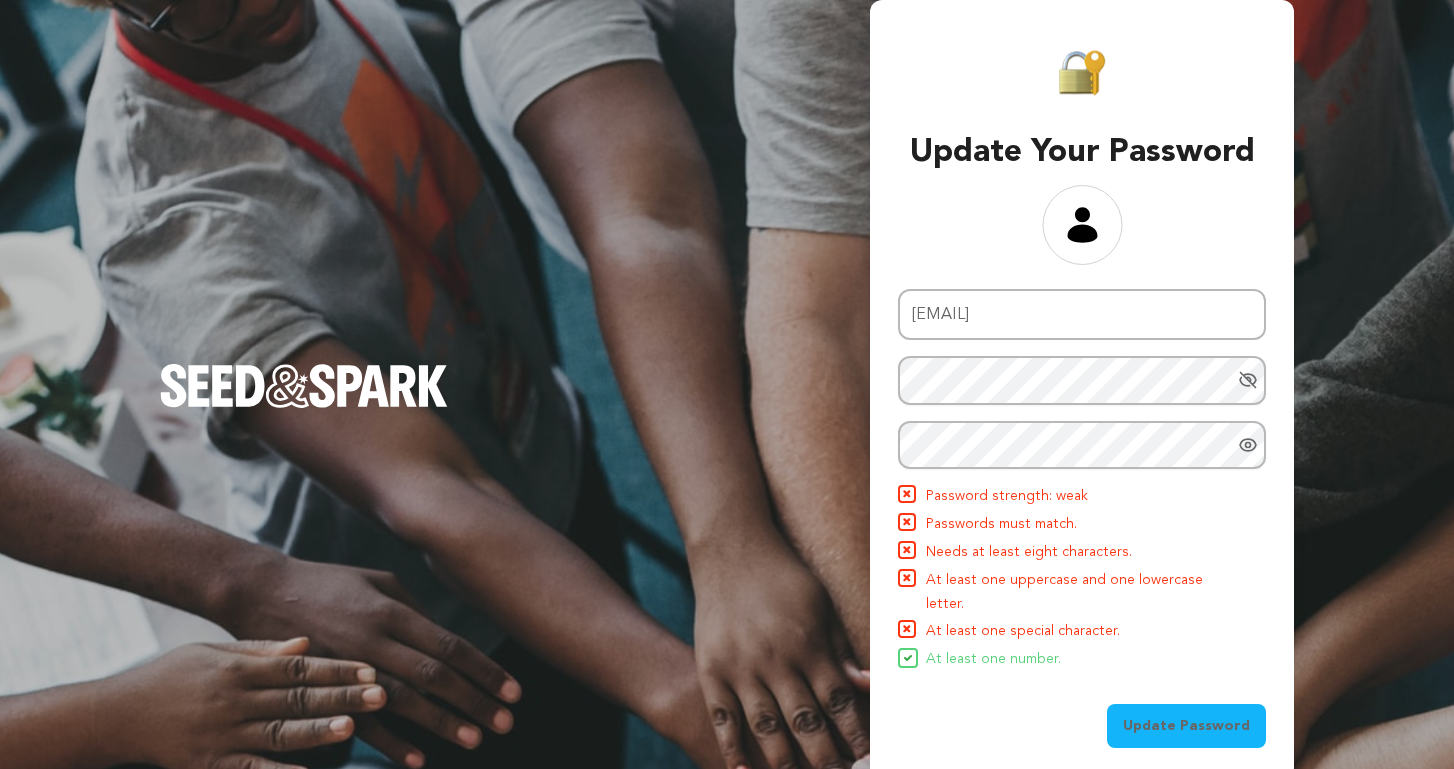 click on "Email address
madeline.scrace@gmail.com
New password
Repeat password
Password must match.
Password must have at least 8 characters.
Password must have at least one uppercase and one lowercase letter.
Password must have at least one special character.
Password must have at least one number." at bounding box center (1082, 480) 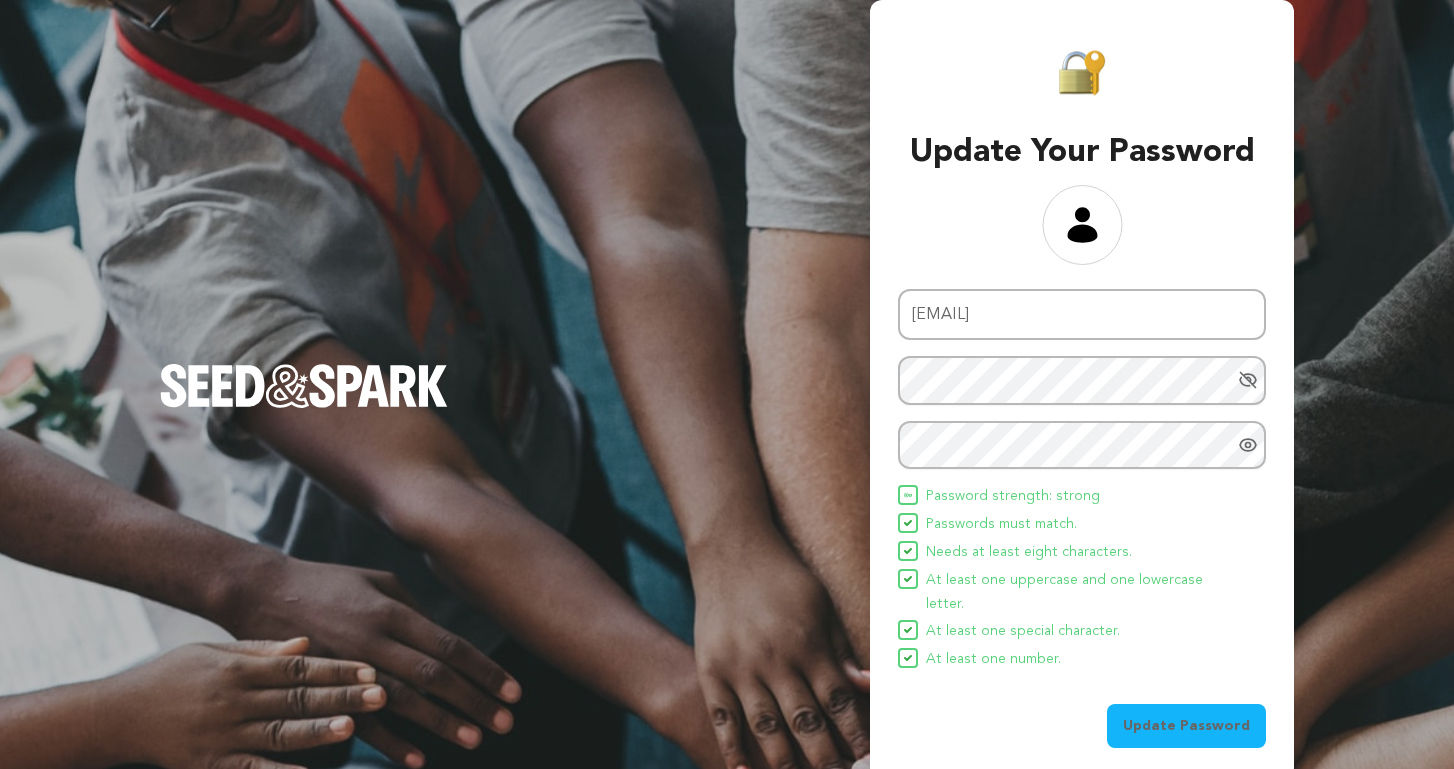 click on "Update Password" at bounding box center [1186, 726] 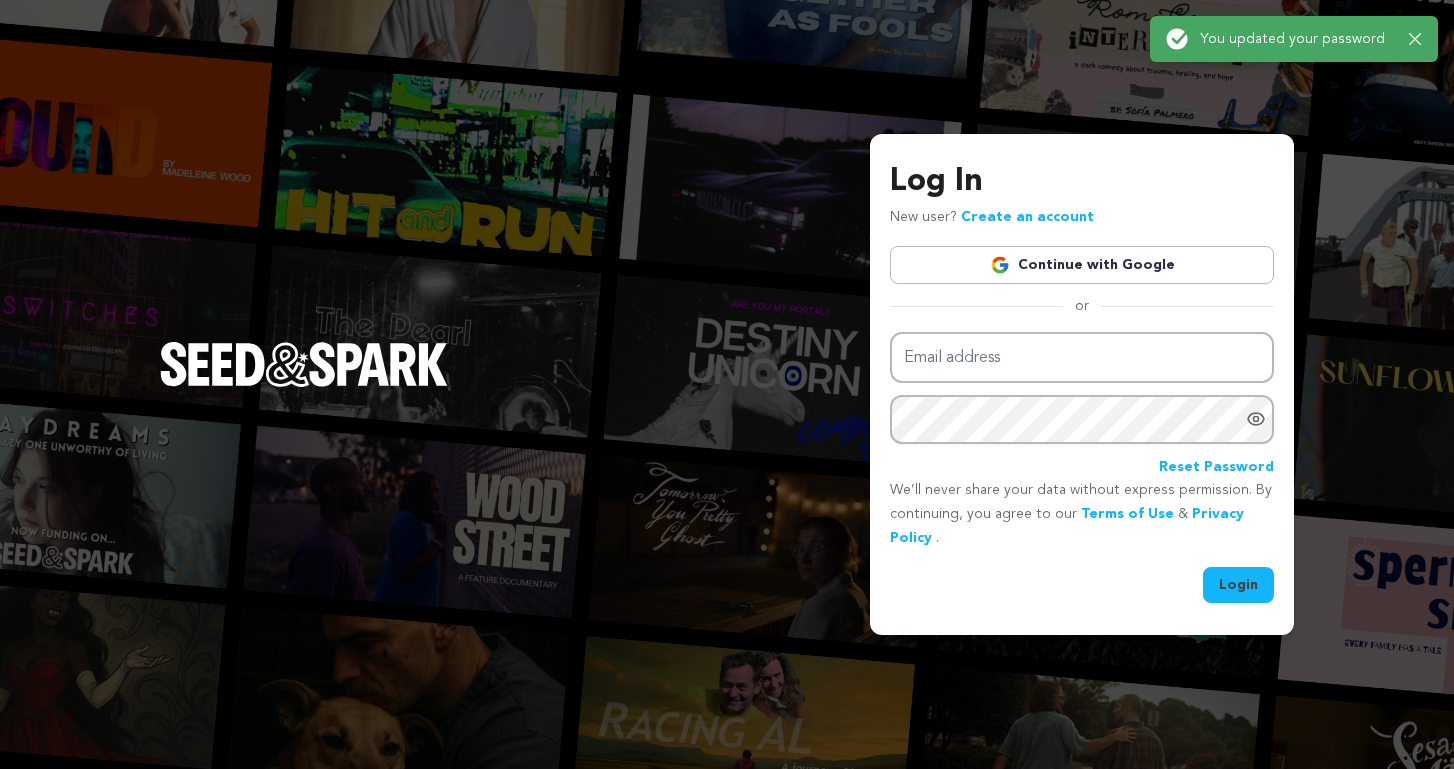 scroll, scrollTop: 0, scrollLeft: 0, axis: both 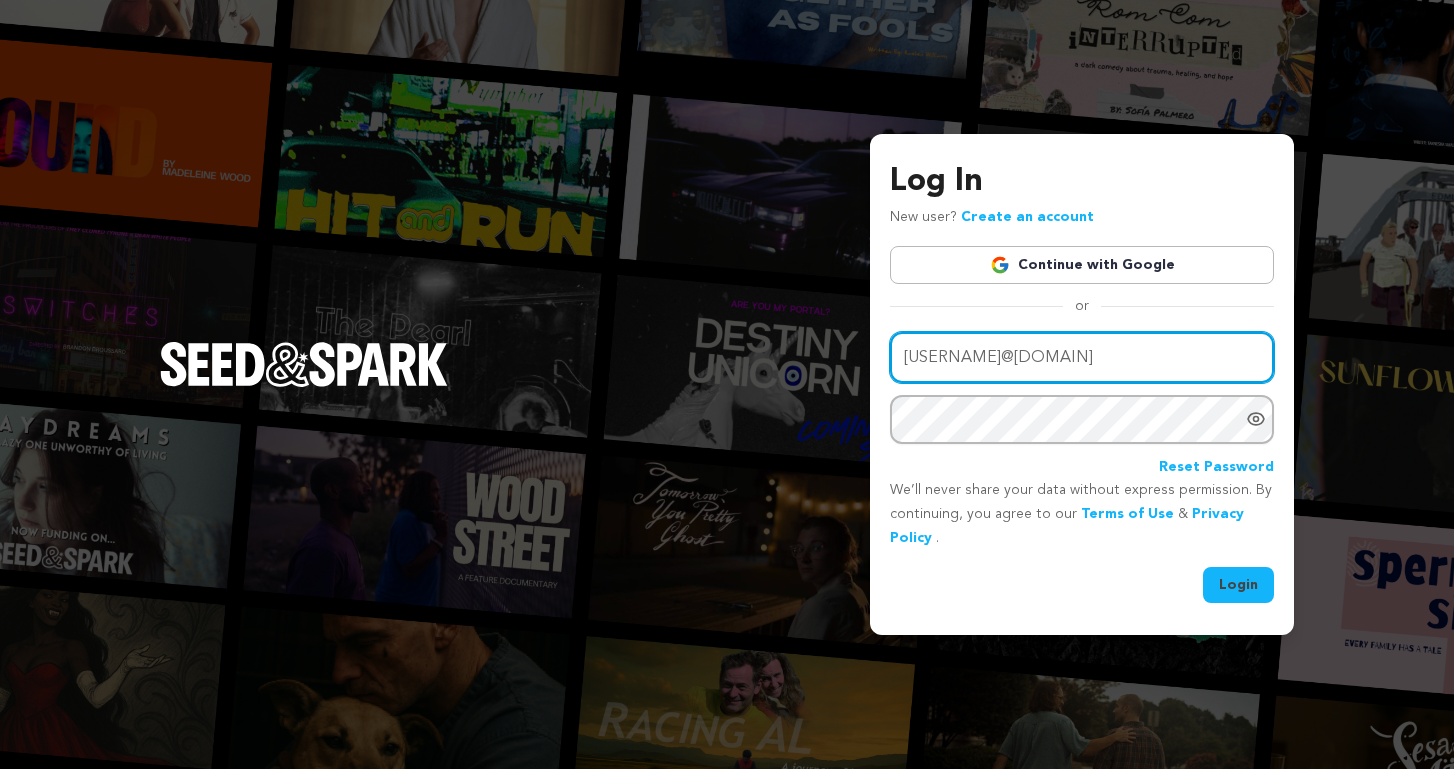 type on "madeline.scrace@gmail.com" 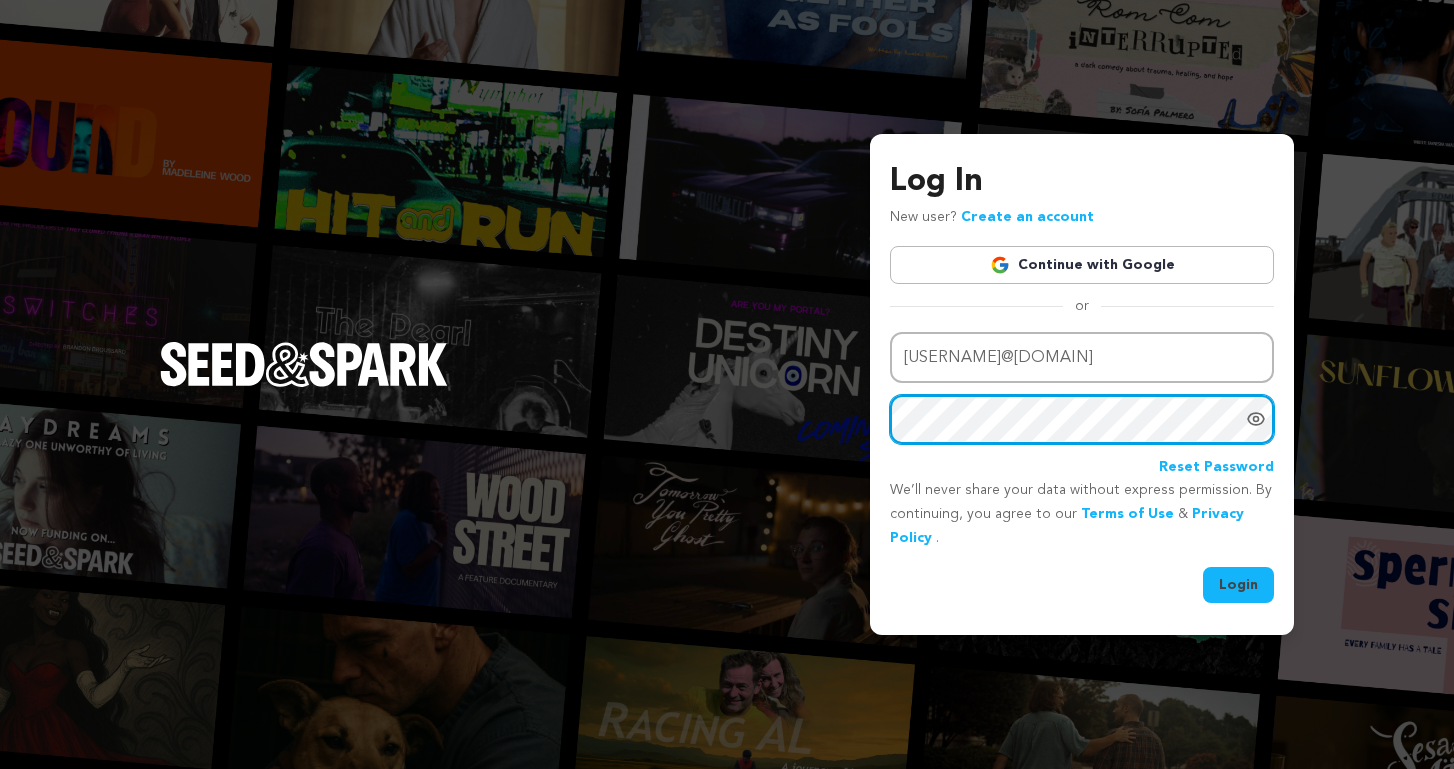 click on "Login" at bounding box center [1238, 585] 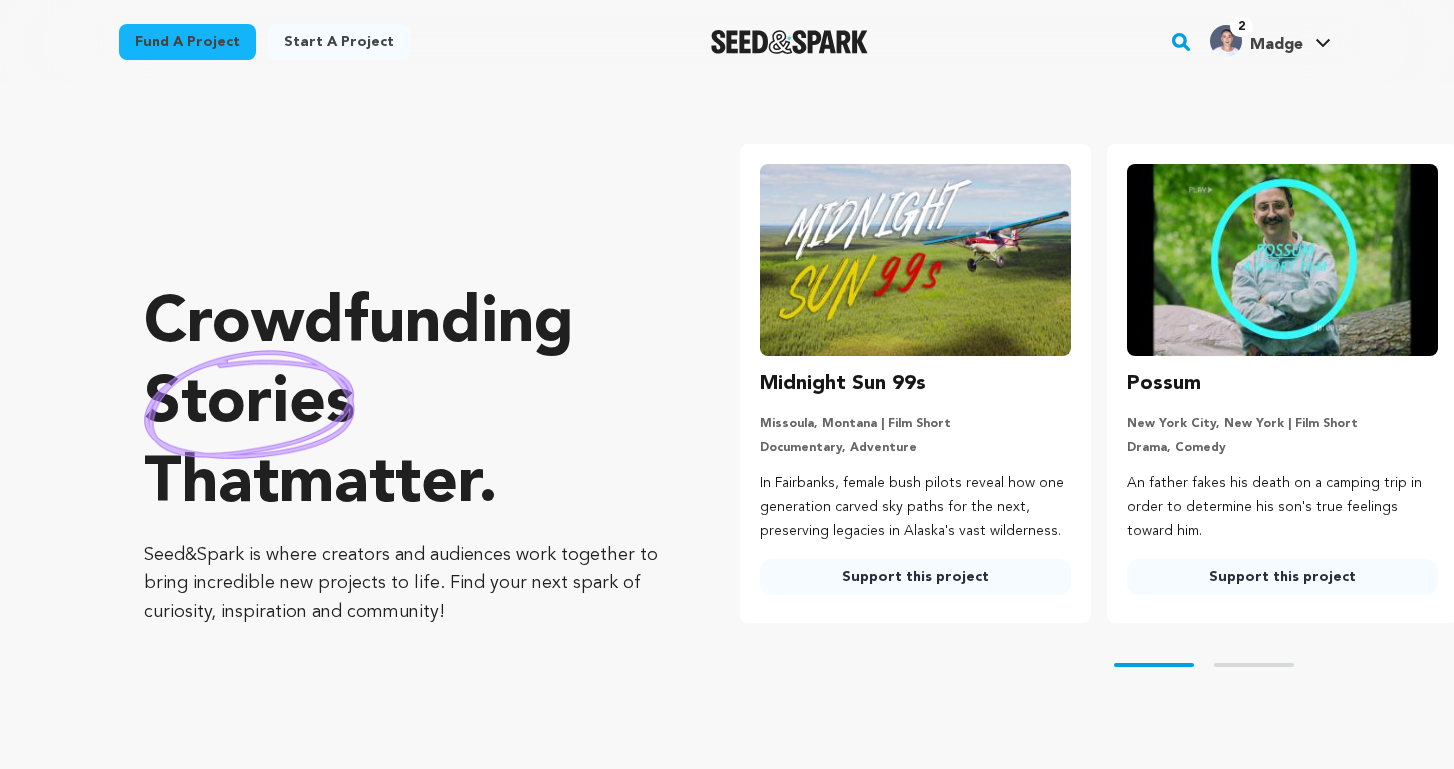 scroll, scrollTop: 0, scrollLeft: 0, axis: both 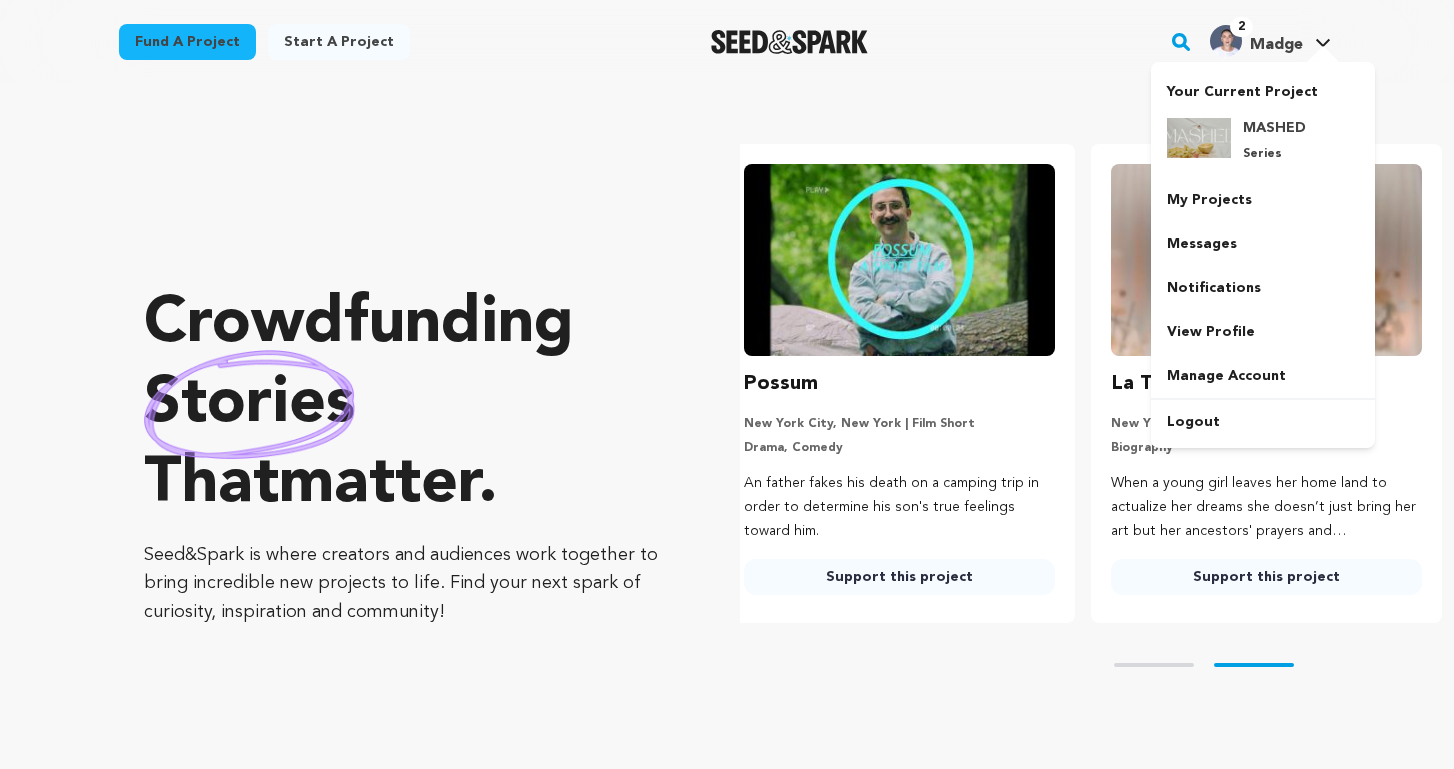 click on "Madge" at bounding box center (1276, 45) 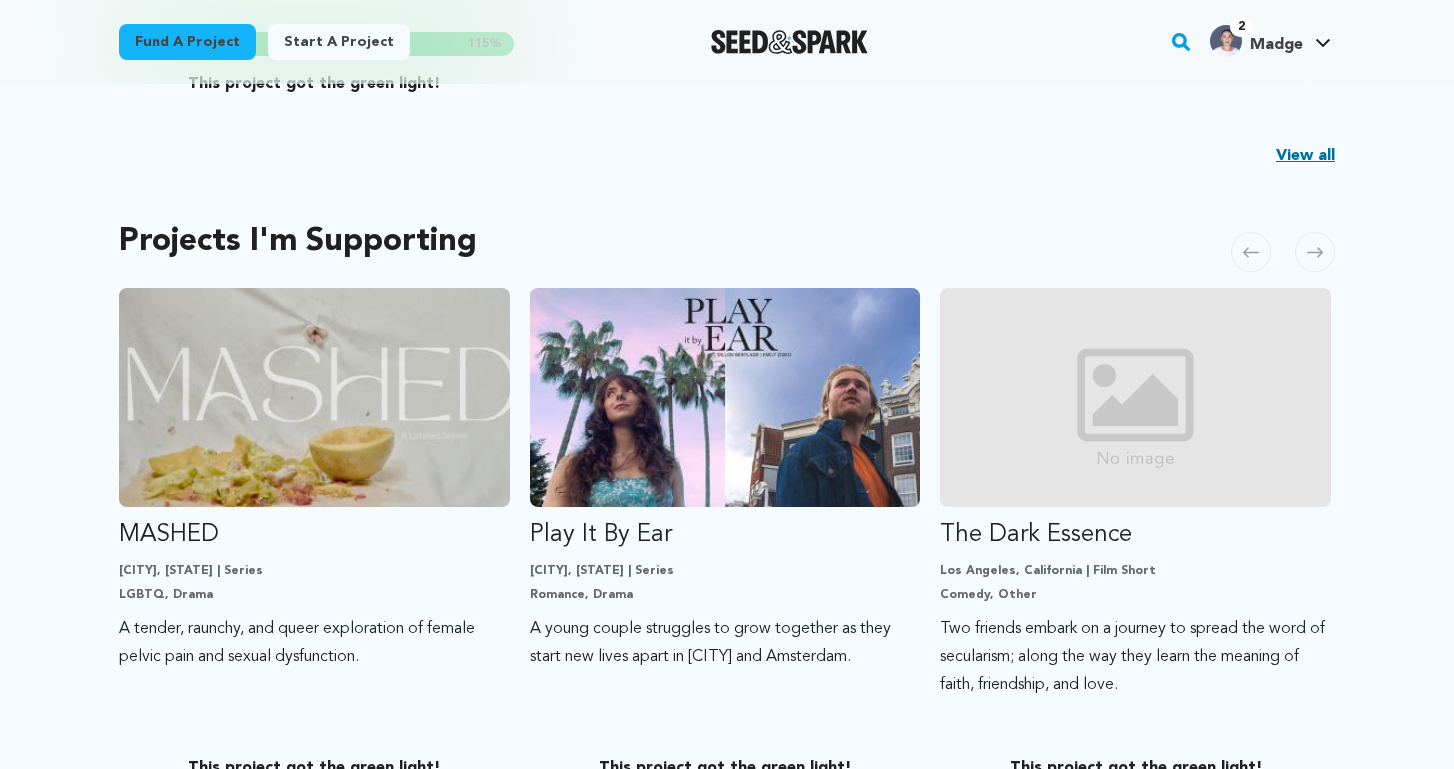 scroll, scrollTop: 885, scrollLeft: 0, axis: vertical 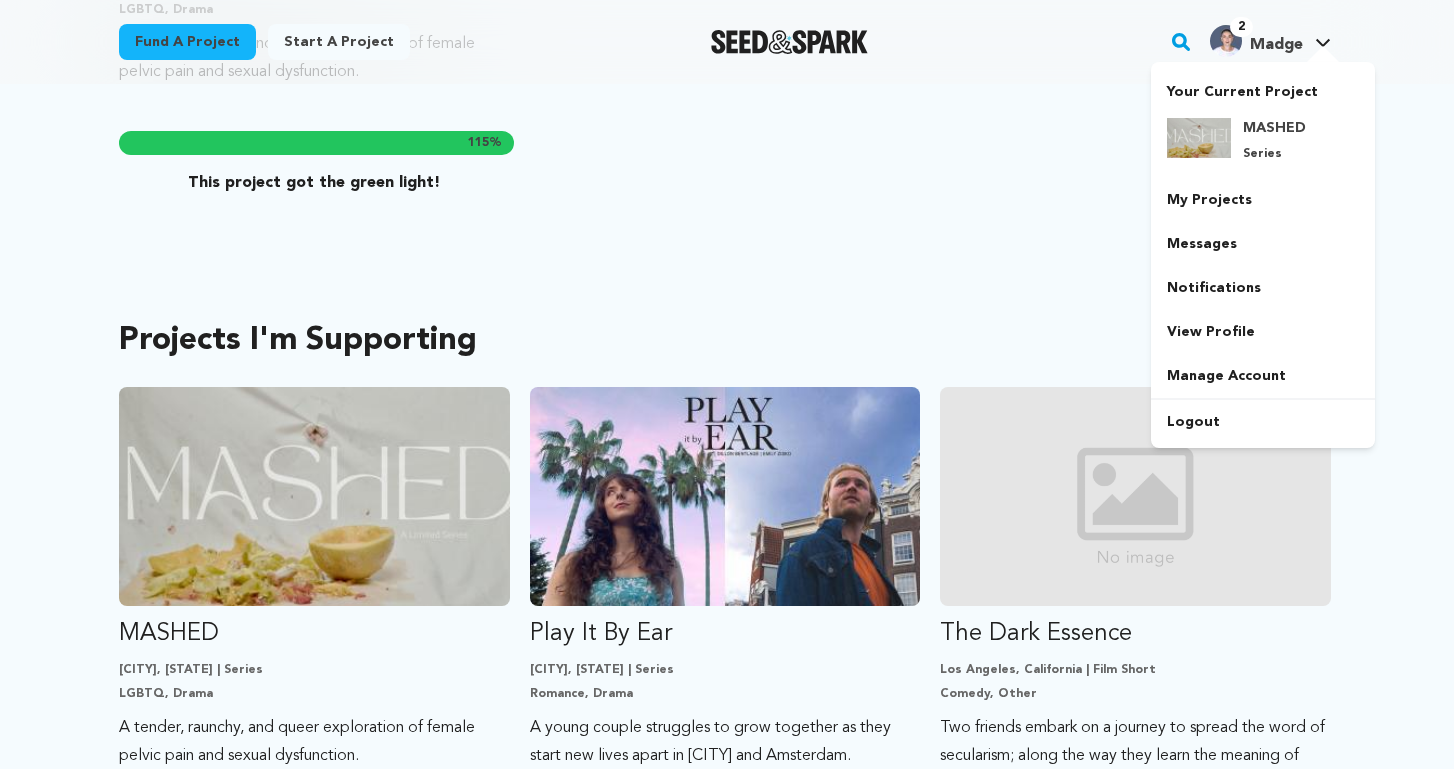 click on "Your Current
Project
MASHED
Series" at bounding box center [1263, 255] 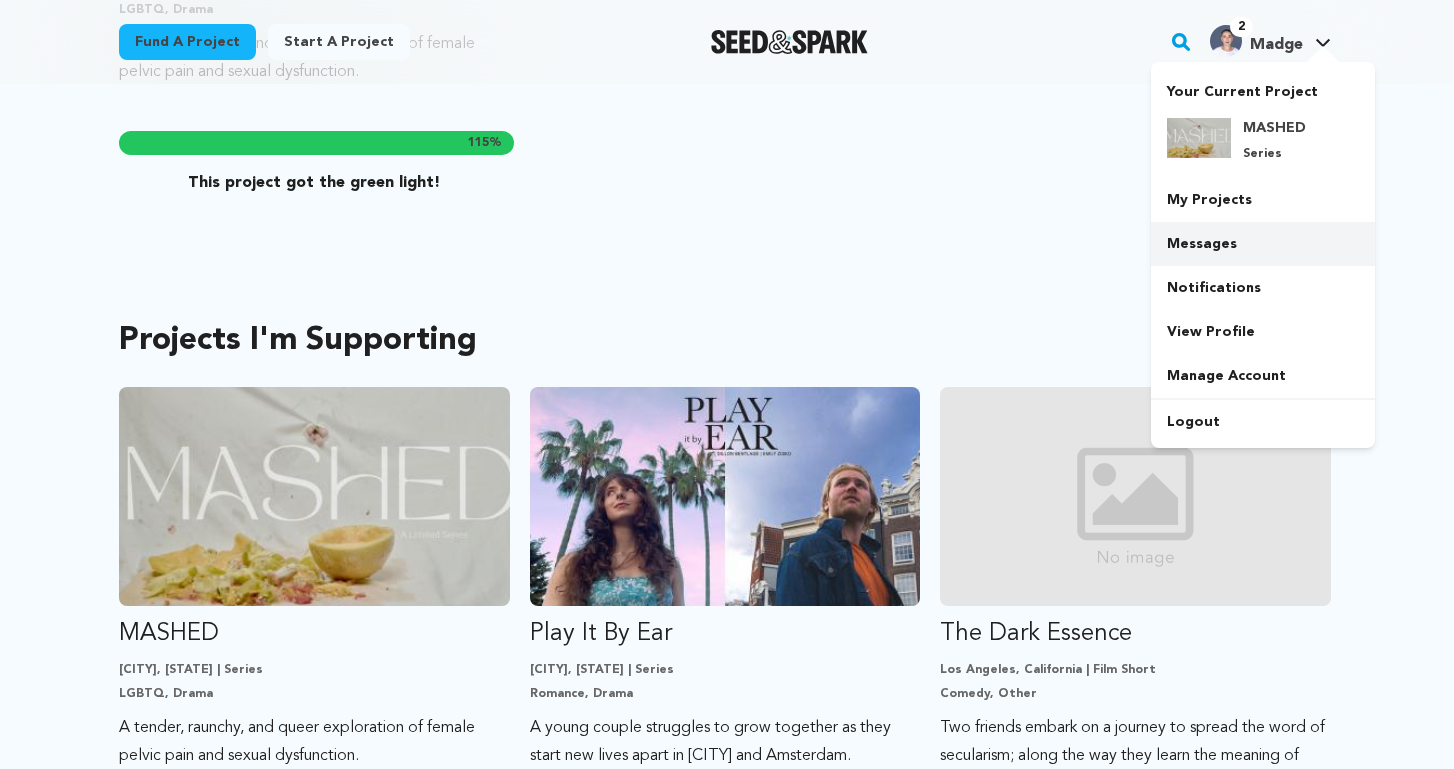 click on "Messages" at bounding box center [1263, 244] 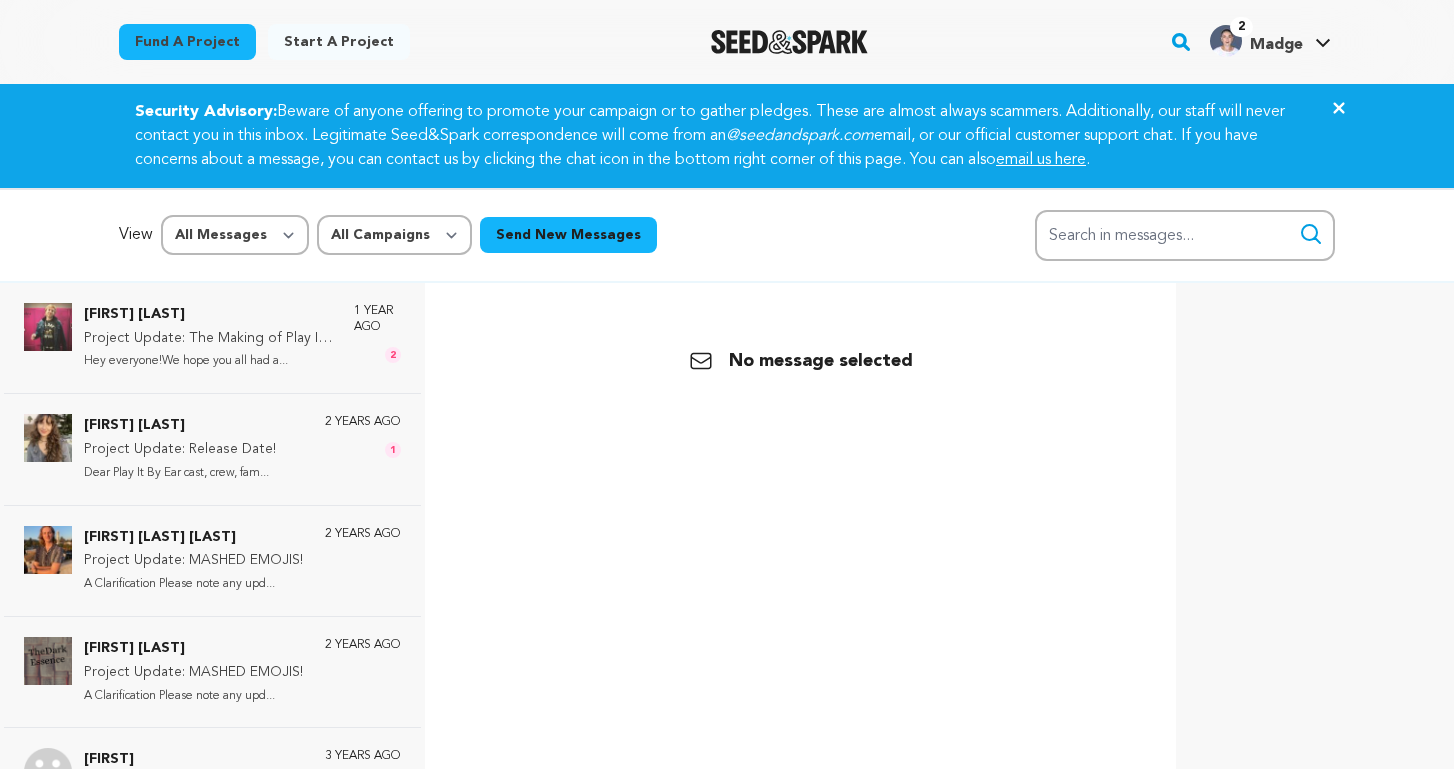 scroll, scrollTop: 0, scrollLeft: 0, axis: both 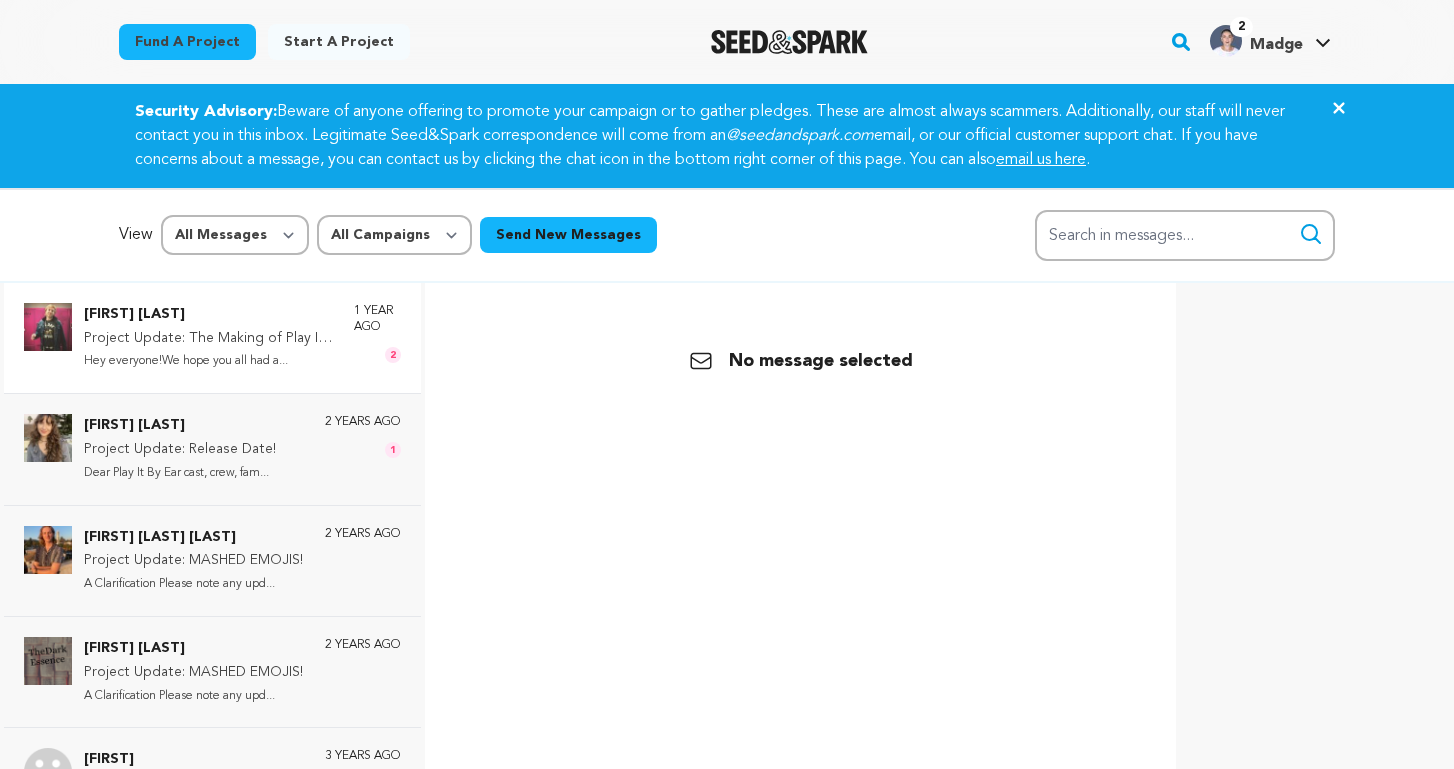 click on "Project Update:
The Making of Play It By Ear - OUT NOW!" at bounding box center [209, 339] 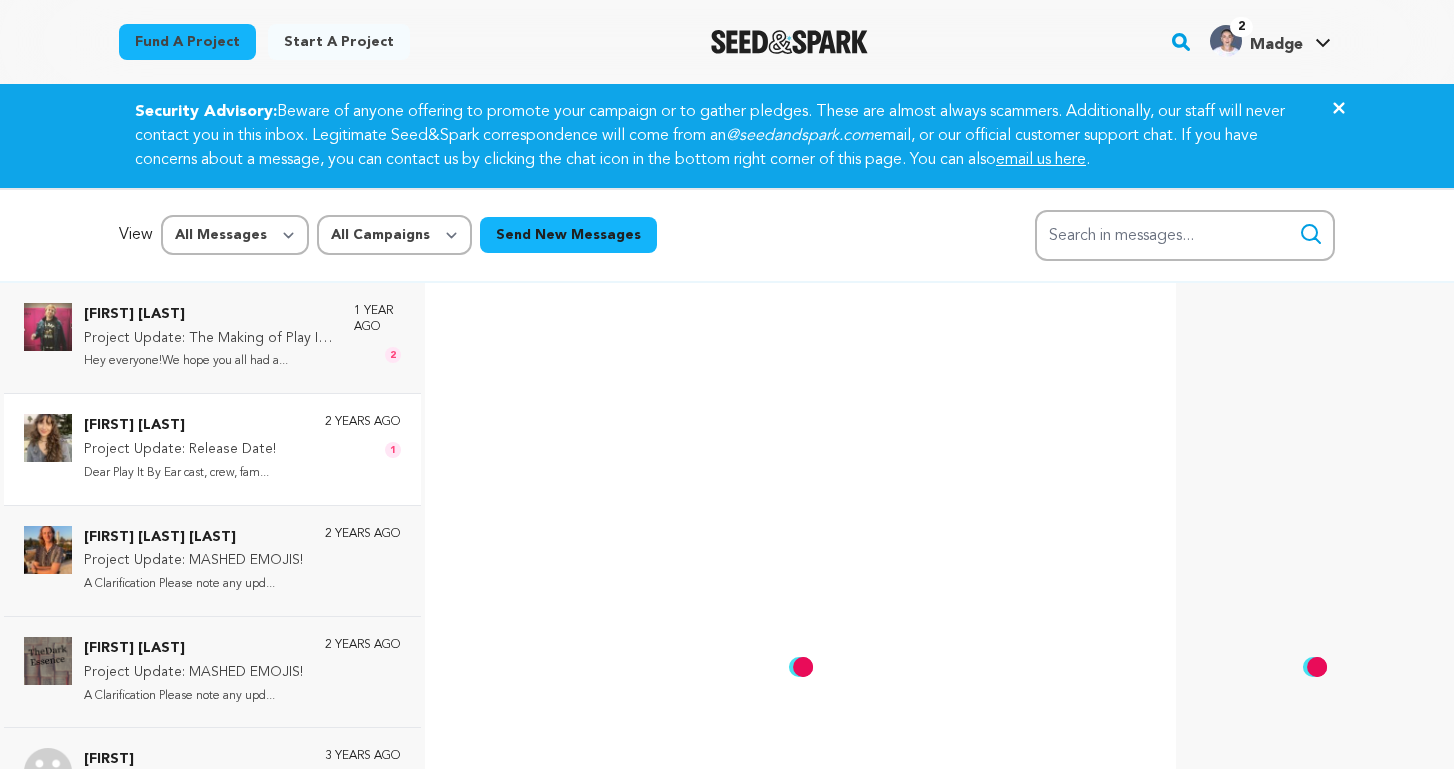 click on "Dear Play It By Ear cast, crew, fam..." at bounding box center (180, 473) 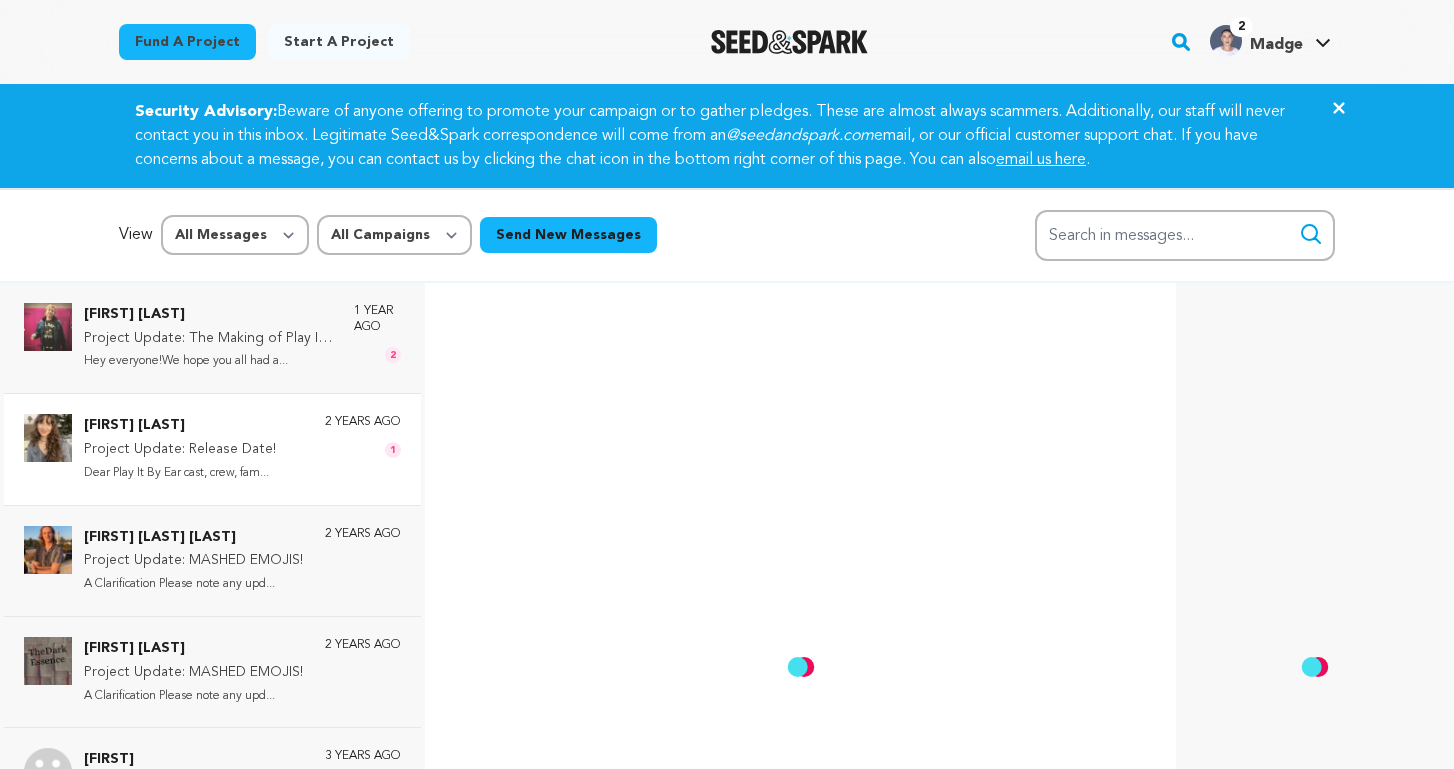 scroll, scrollTop: 244, scrollLeft: 0, axis: vertical 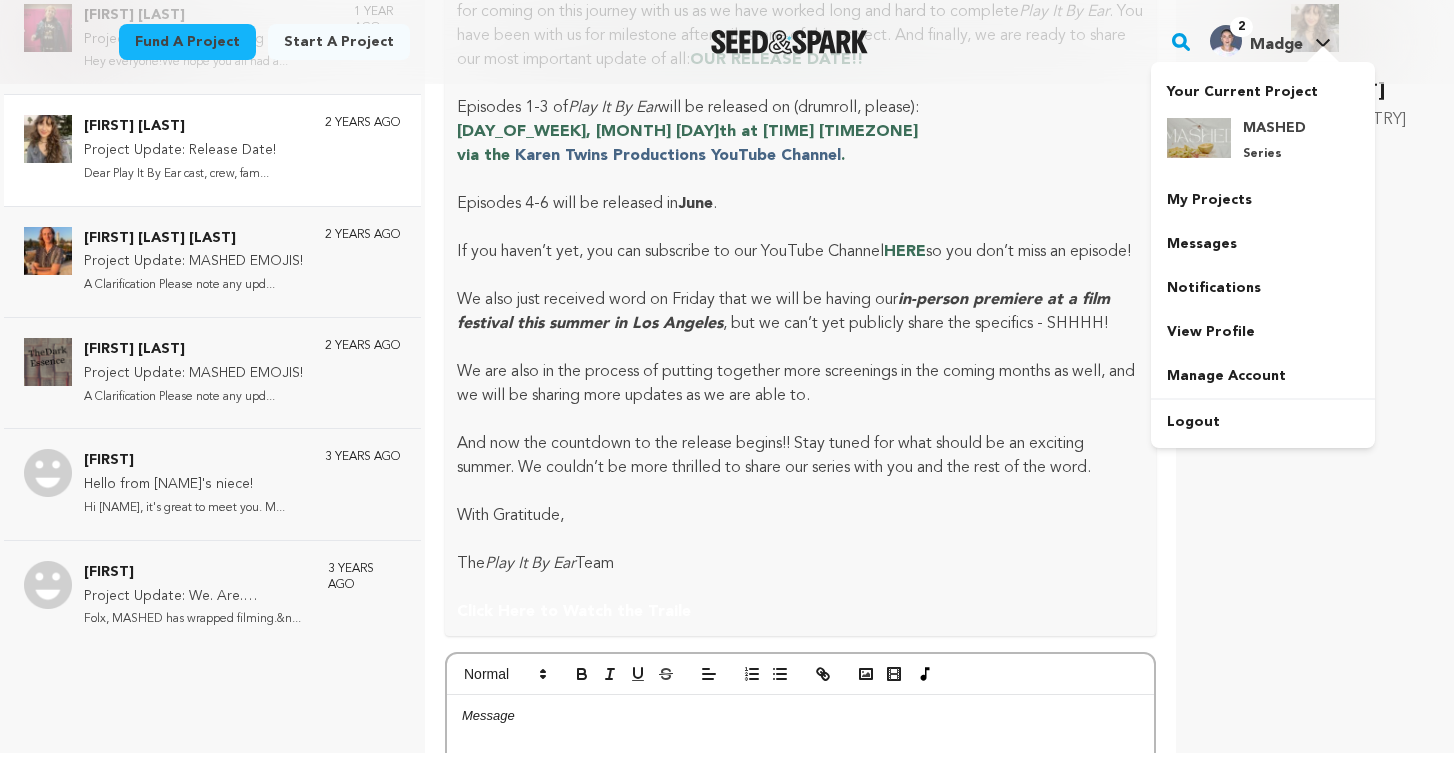 click on "2
Madge" at bounding box center [1256, 41] 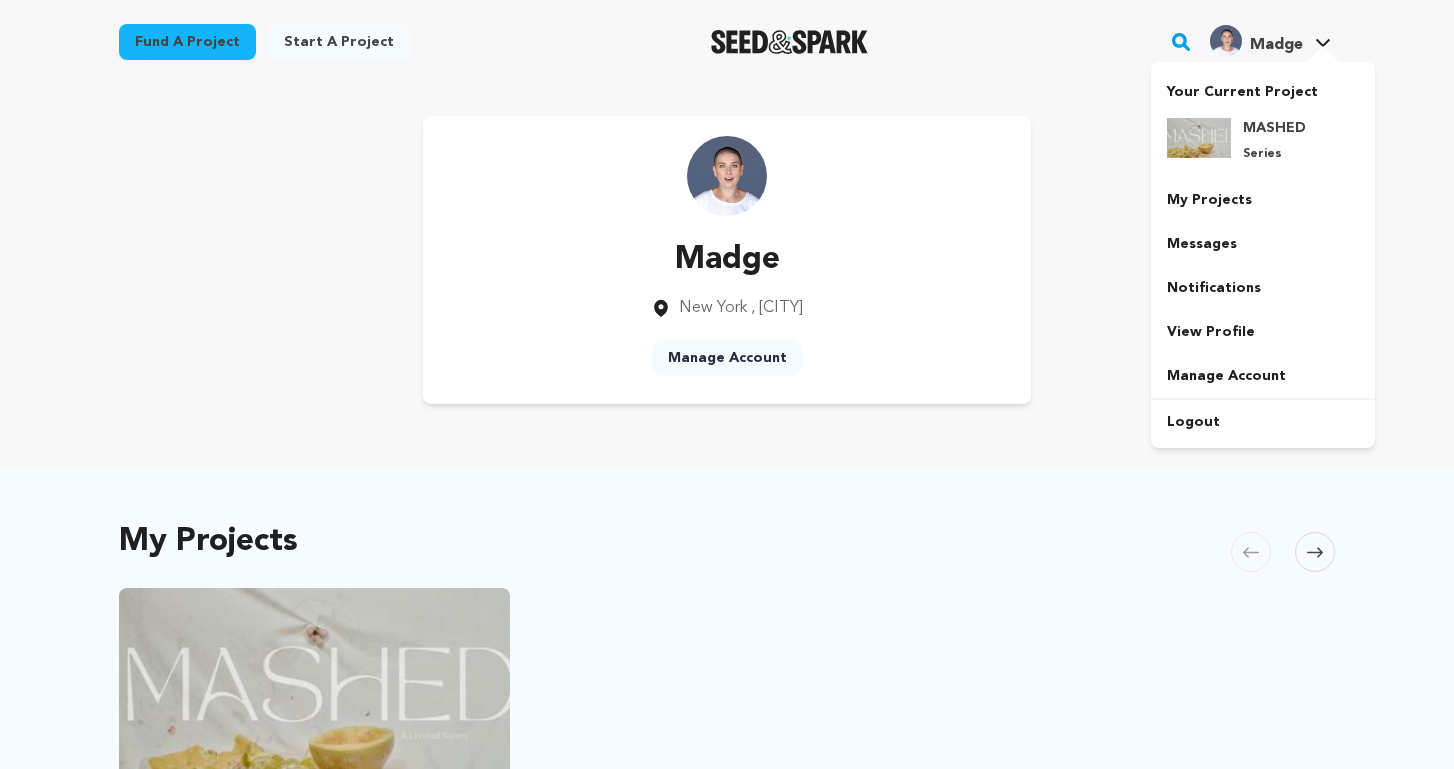scroll, scrollTop: 0, scrollLeft: 0, axis: both 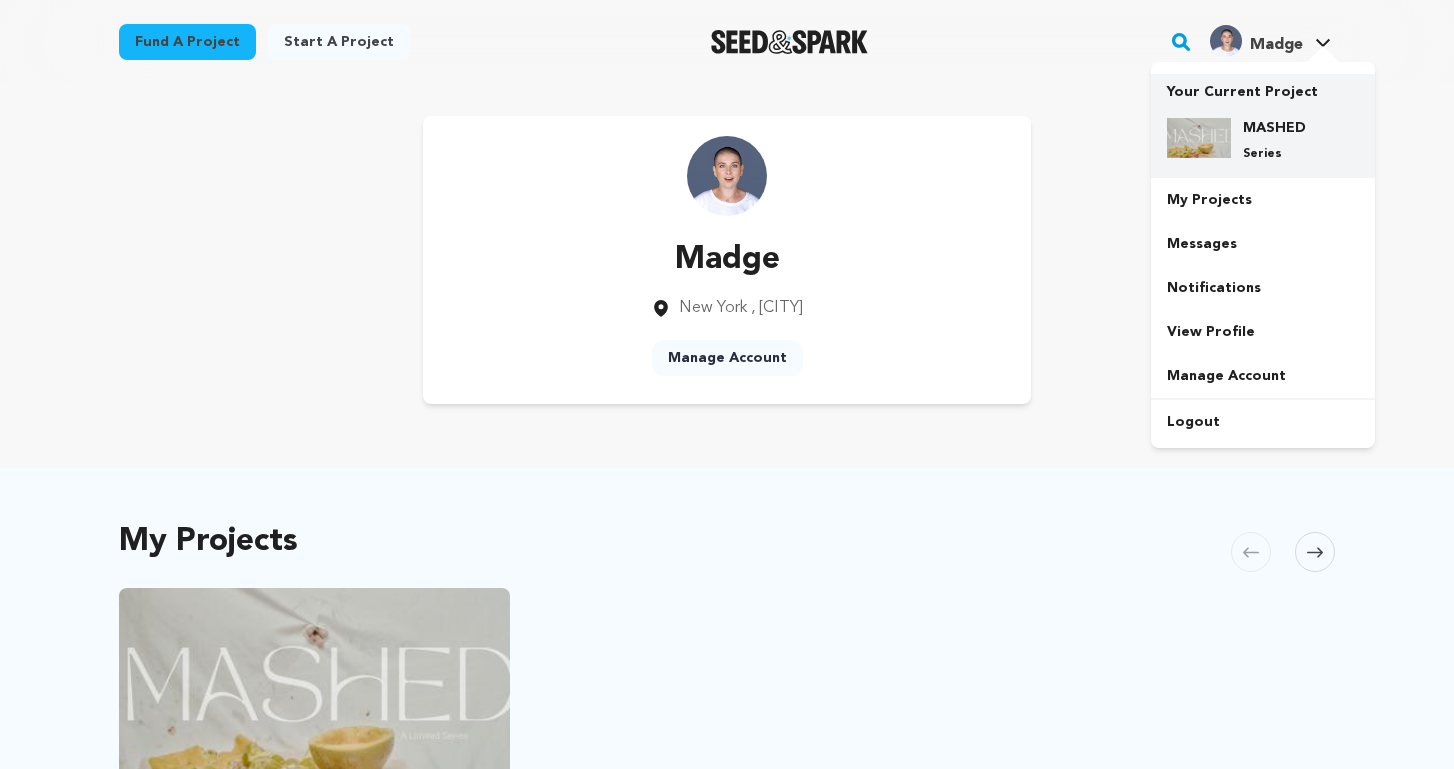 click at bounding box center [1199, 138] 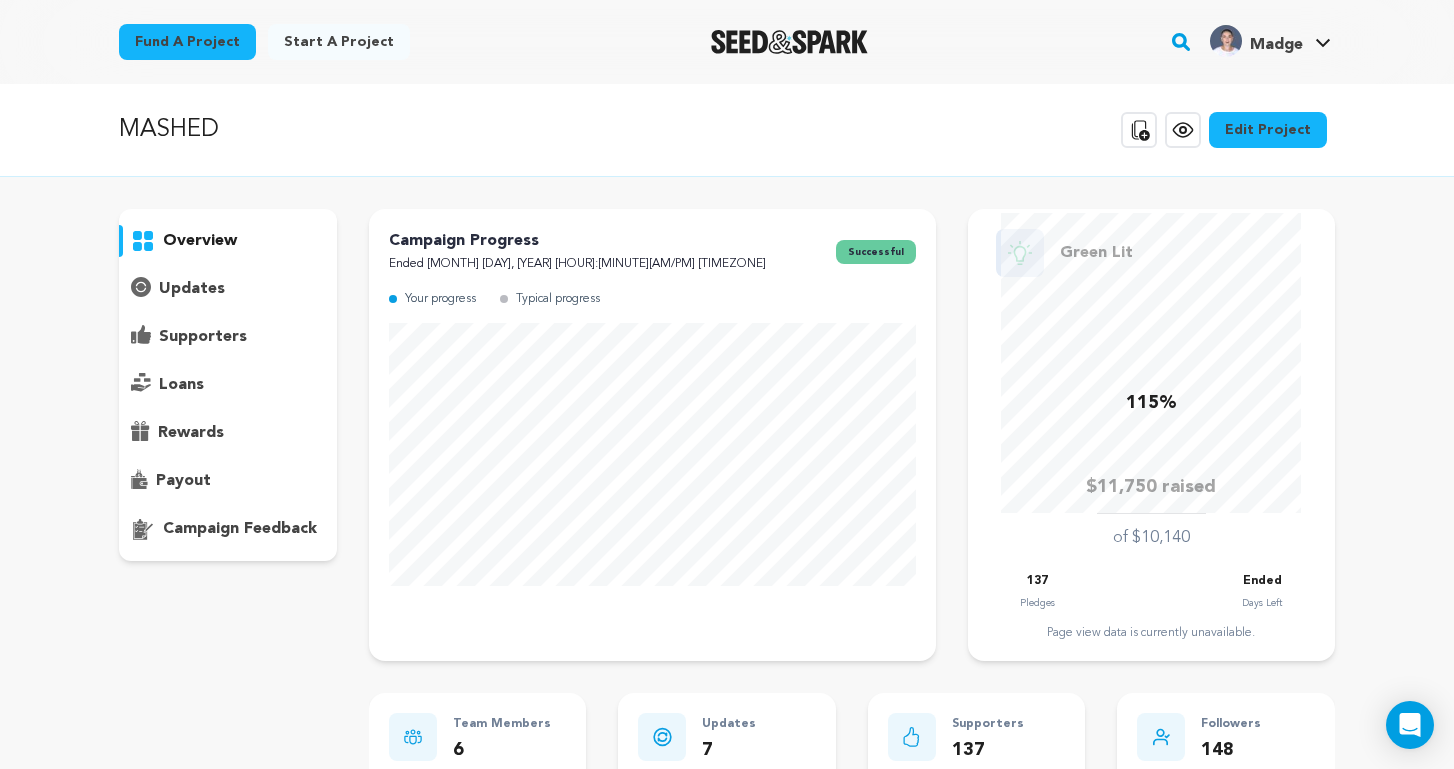 scroll, scrollTop: 0, scrollLeft: 0, axis: both 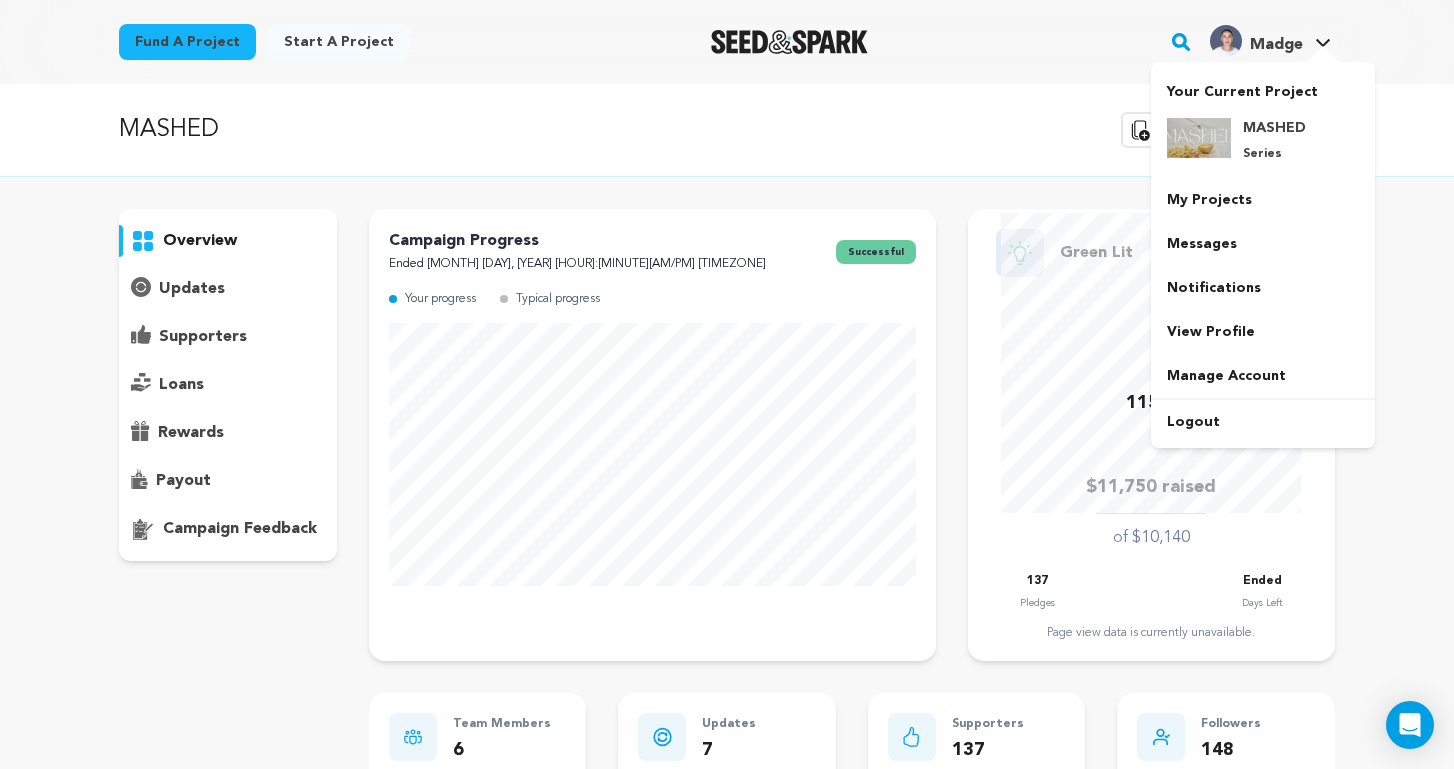 click on "Madge" at bounding box center [1256, 41] 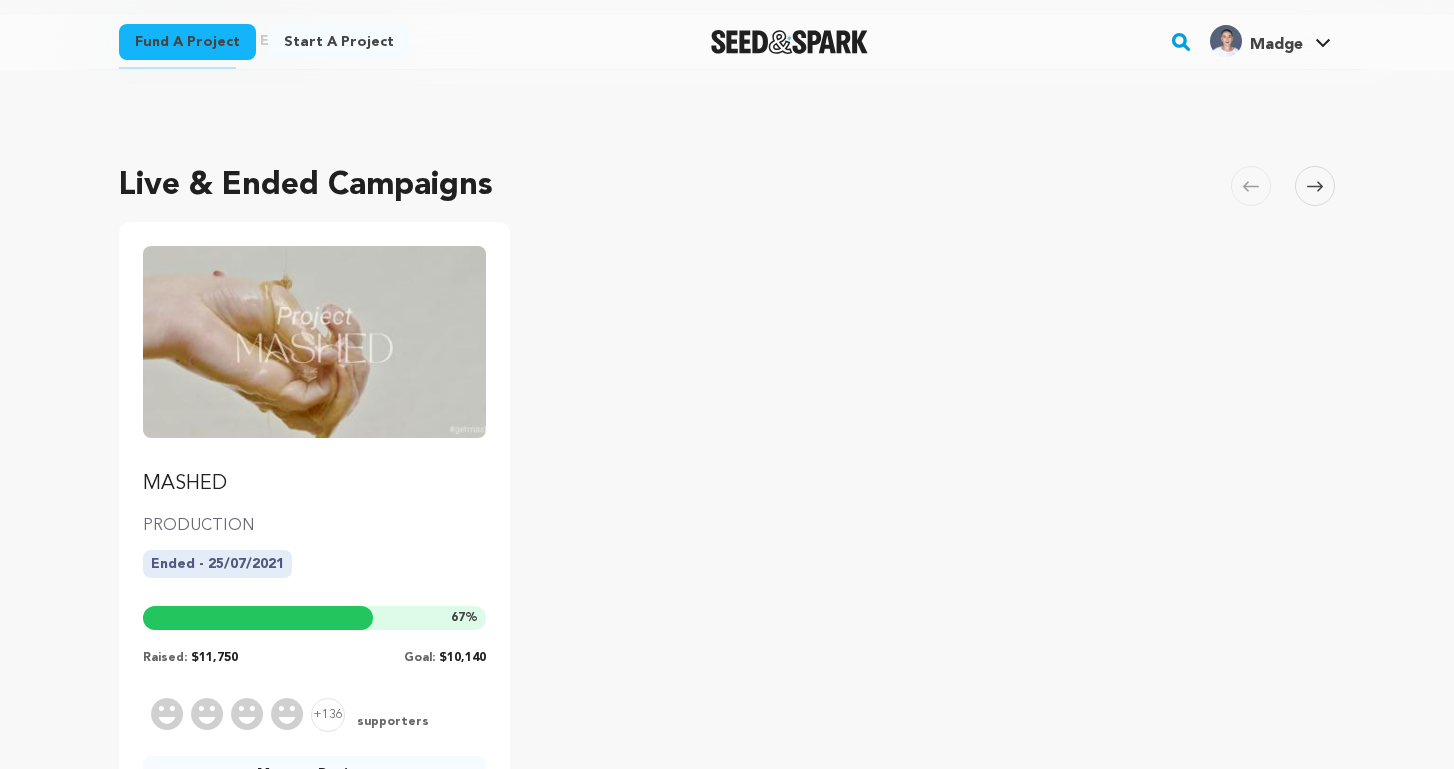 scroll, scrollTop: 70, scrollLeft: 0, axis: vertical 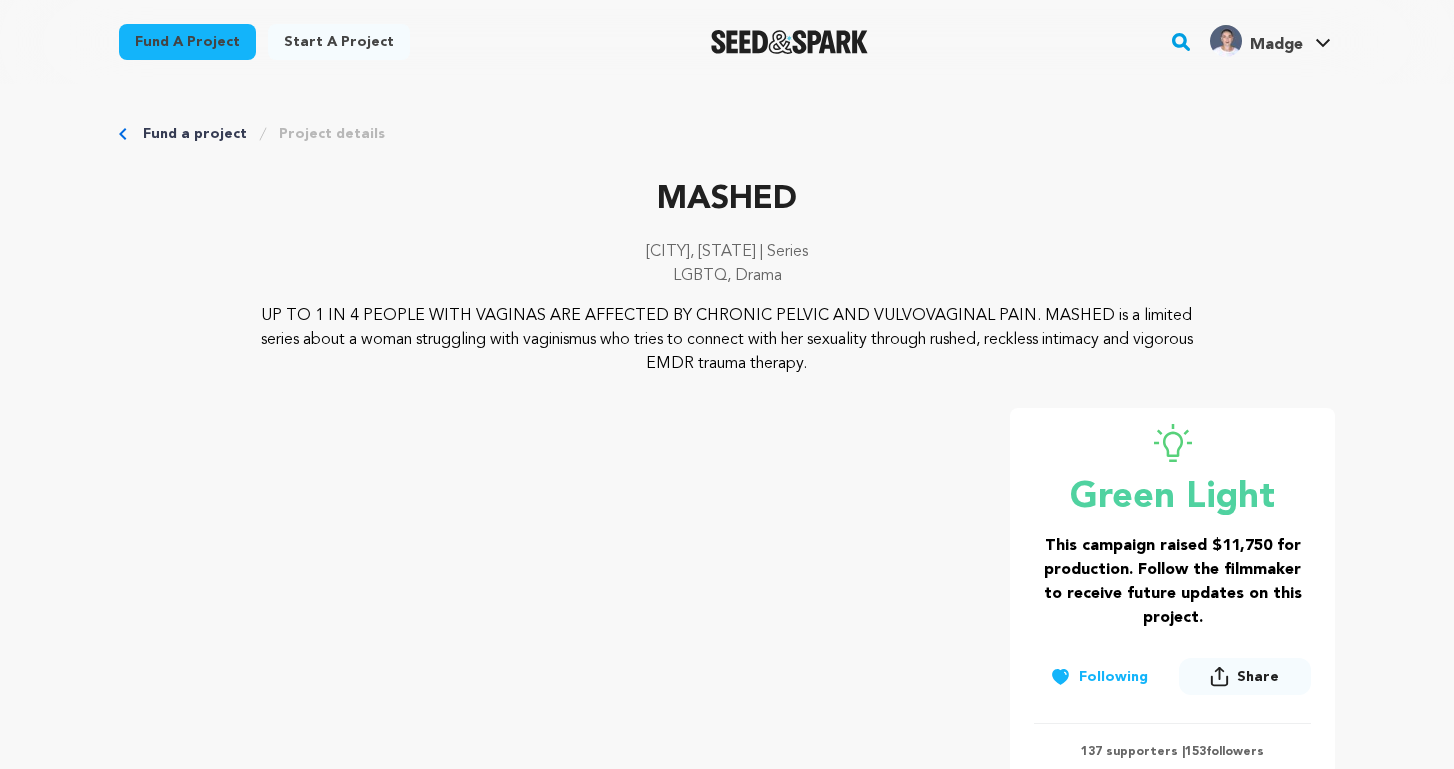 click on "[CITY], [STATE] |                                 Series" at bounding box center [727, 252] 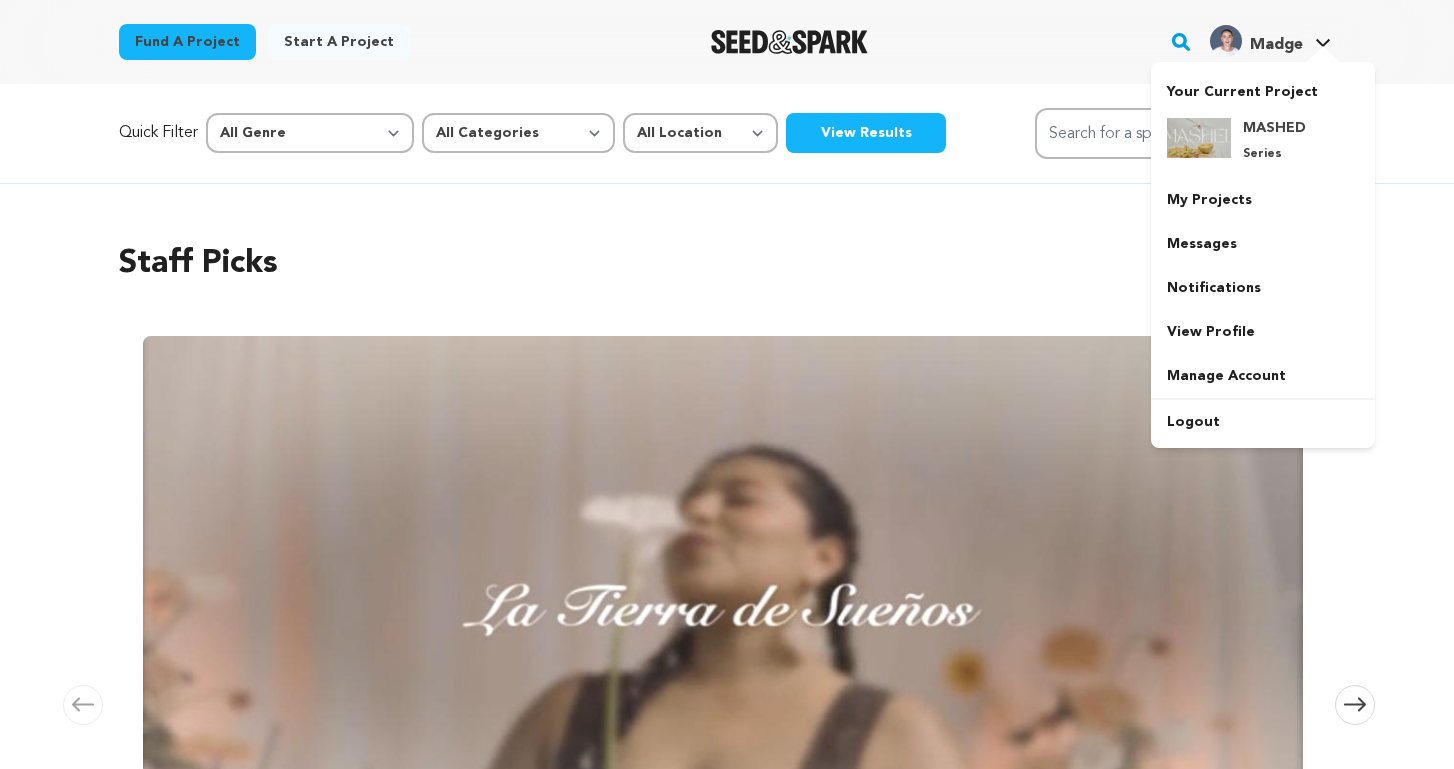 scroll, scrollTop: 0, scrollLeft: 0, axis: both 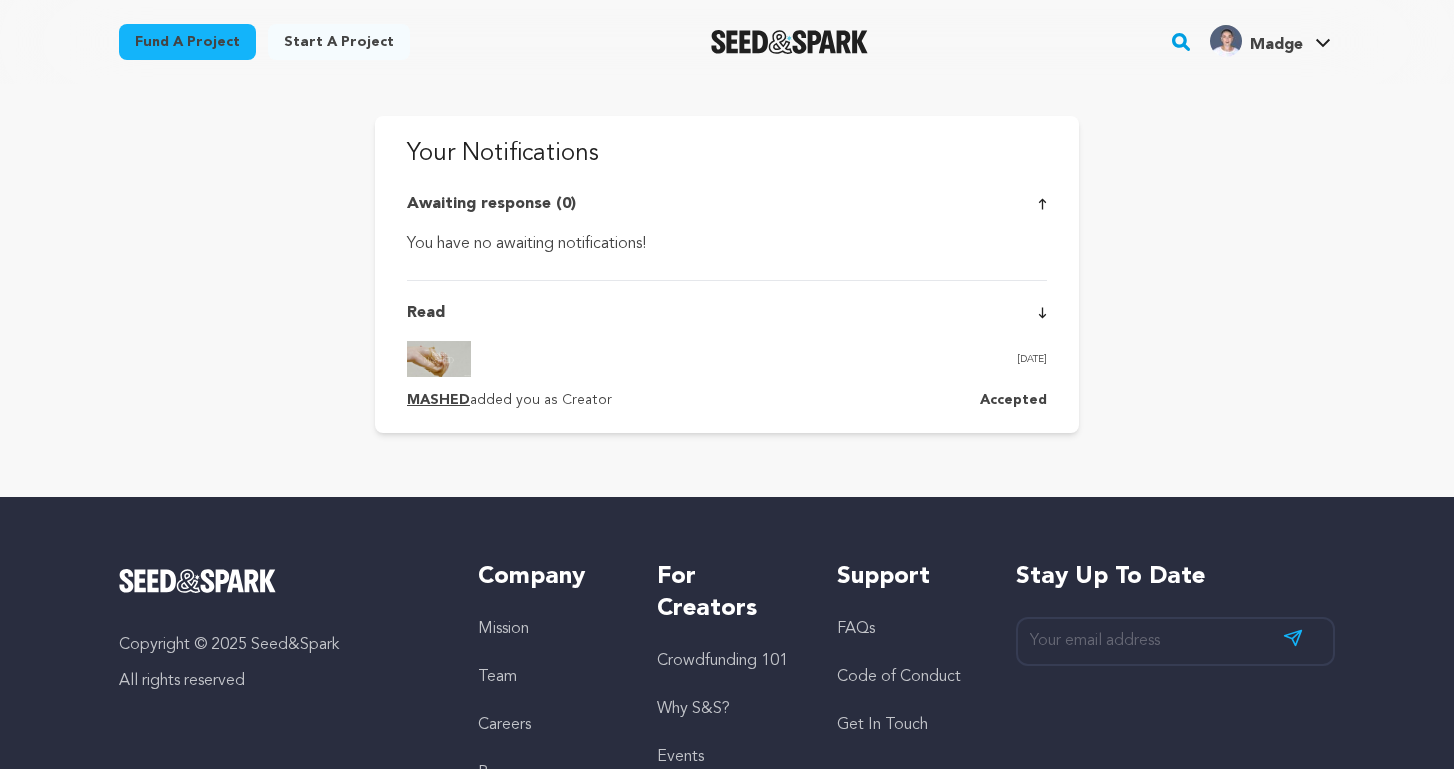 click on "MASHED" at bounding box center [438, 400] 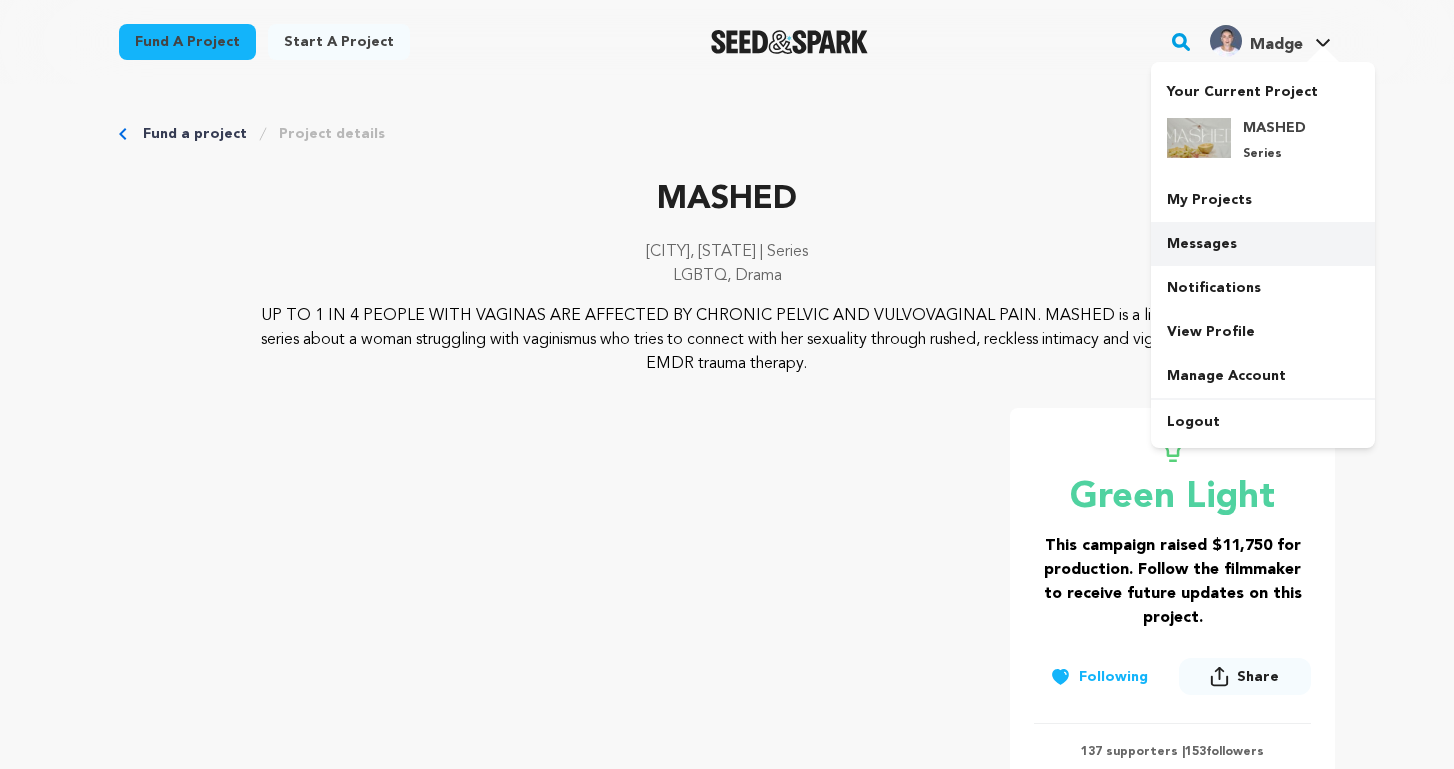 scroll, scrollTop: 0, scrollLeft: 0, axis: both 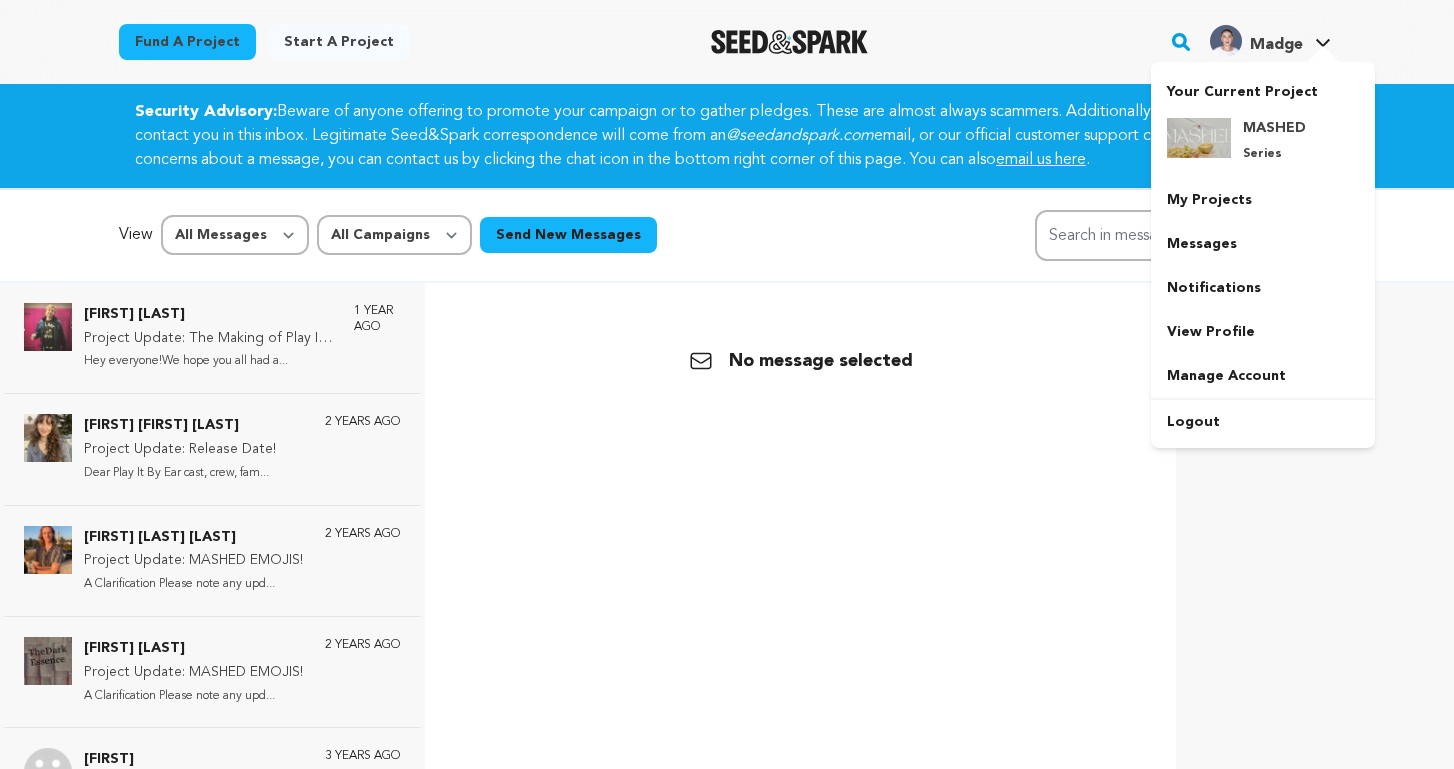 click at bounding box center (1323, 56) 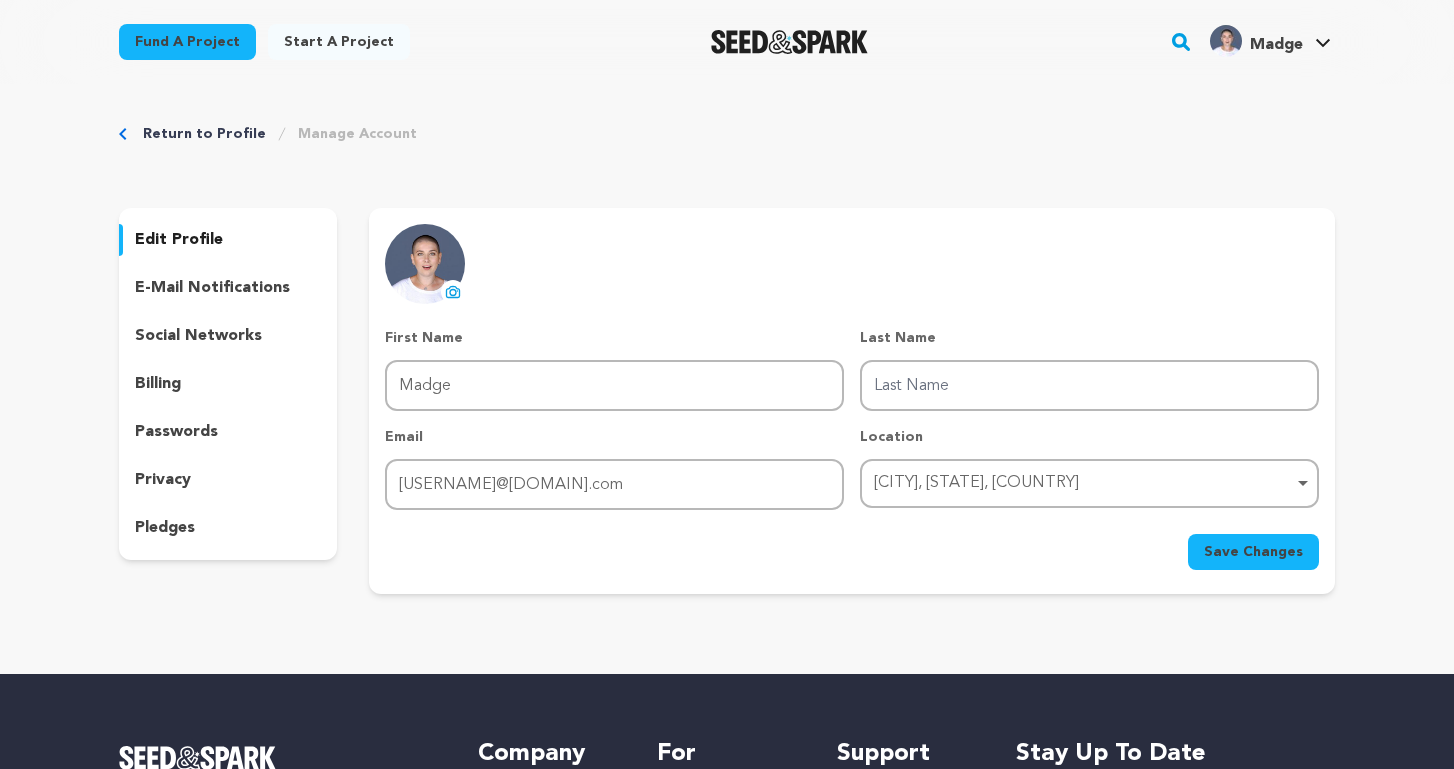 scroll, scrollTop: 0, scrollLeft: 0, axis: both 